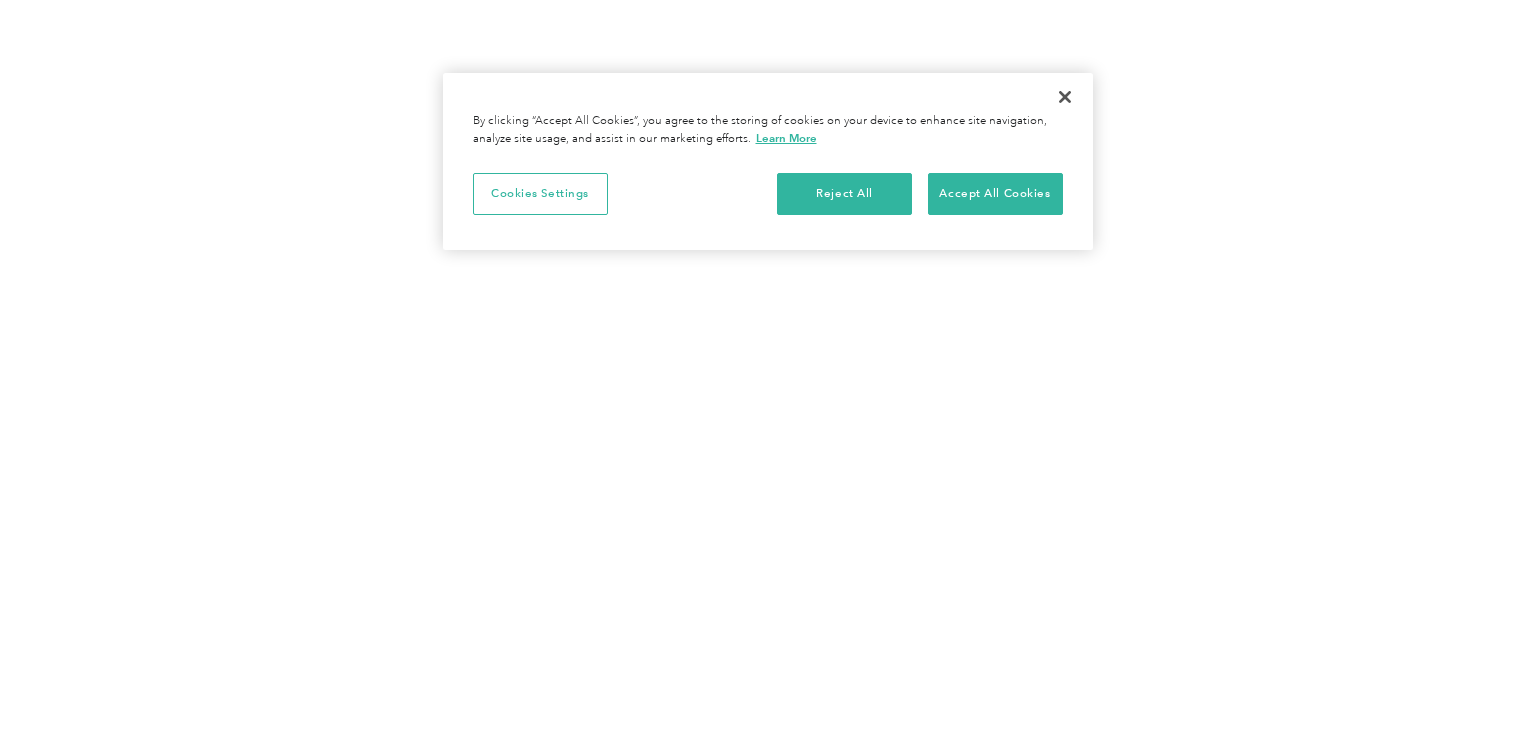 scroll, scrollTop: 0, scrollLeft: 0, axis: both 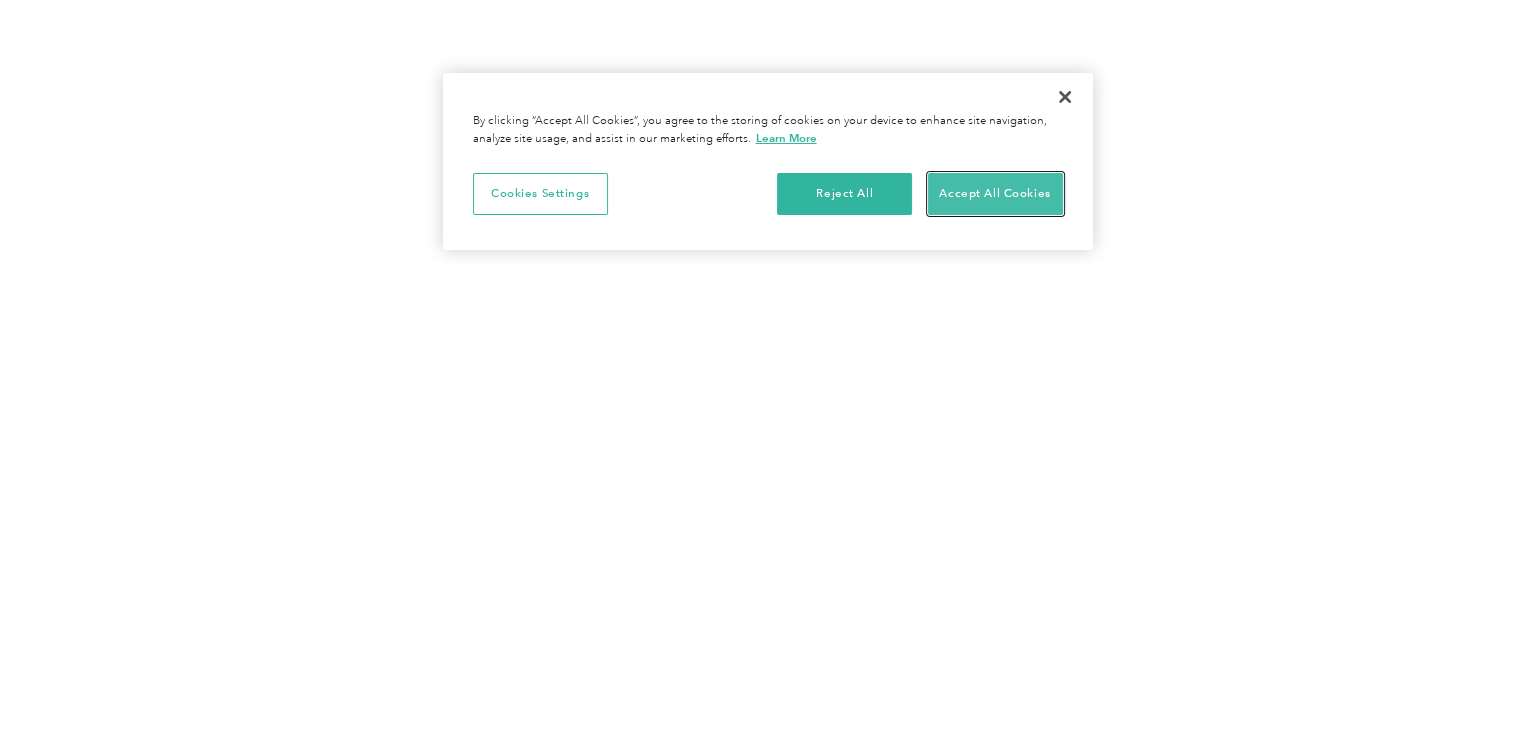 click on "Accept All Cookies" at bounding box center (995, 194) 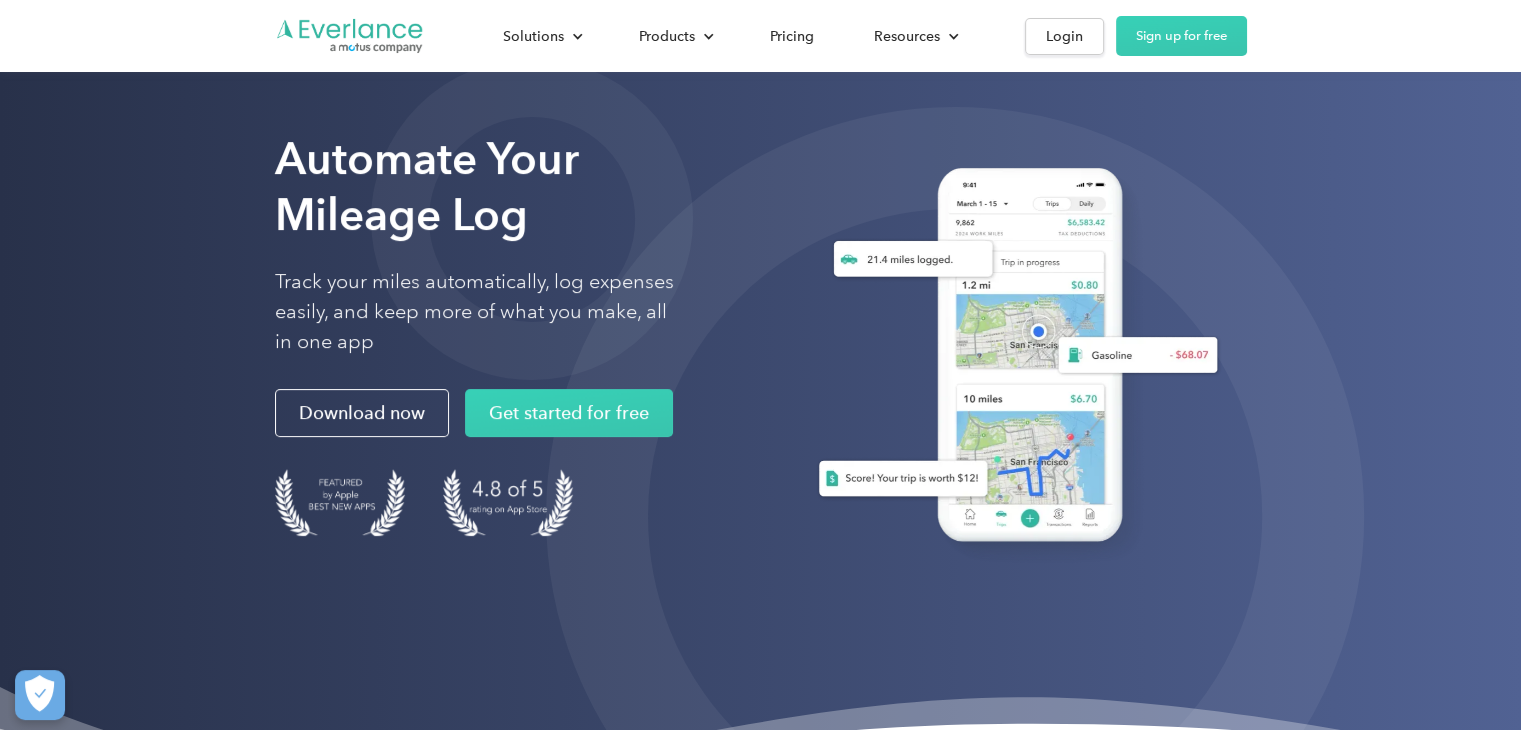 scroll, scrollTop: 66, scrollLeft: 0, axis: vertical 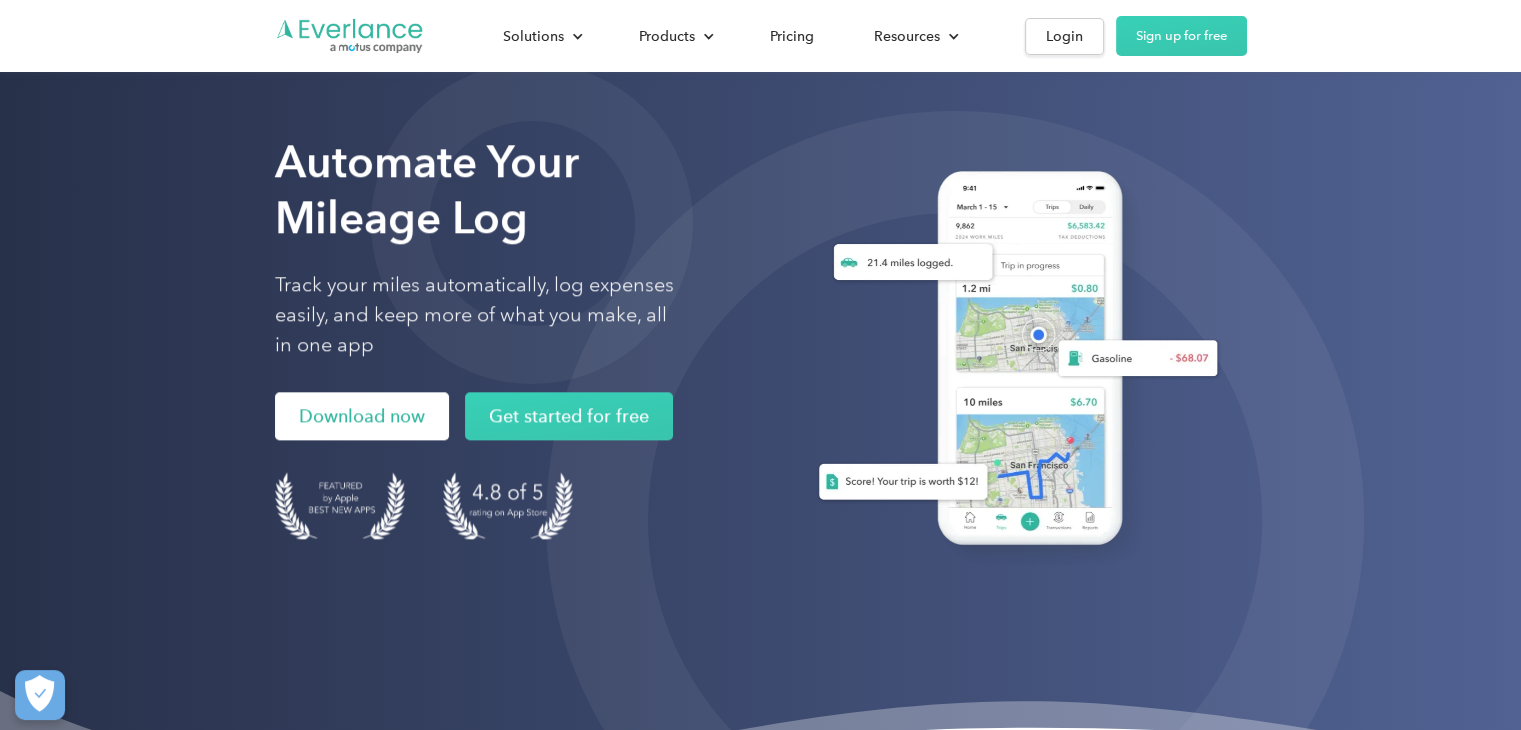 click on "Download now" at bounding box center (362, 416) 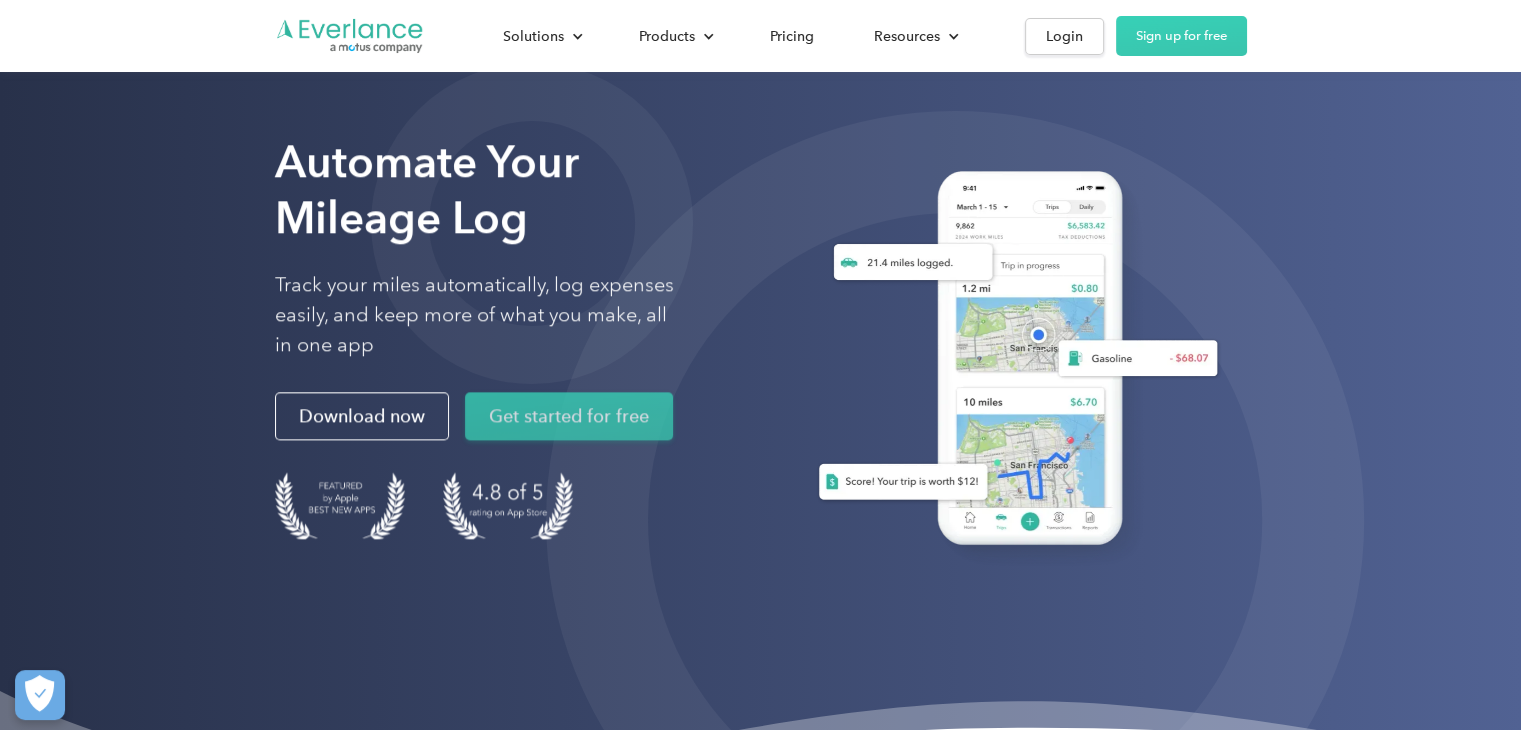 click on "Get started for free" at bounding box center (569, 416) 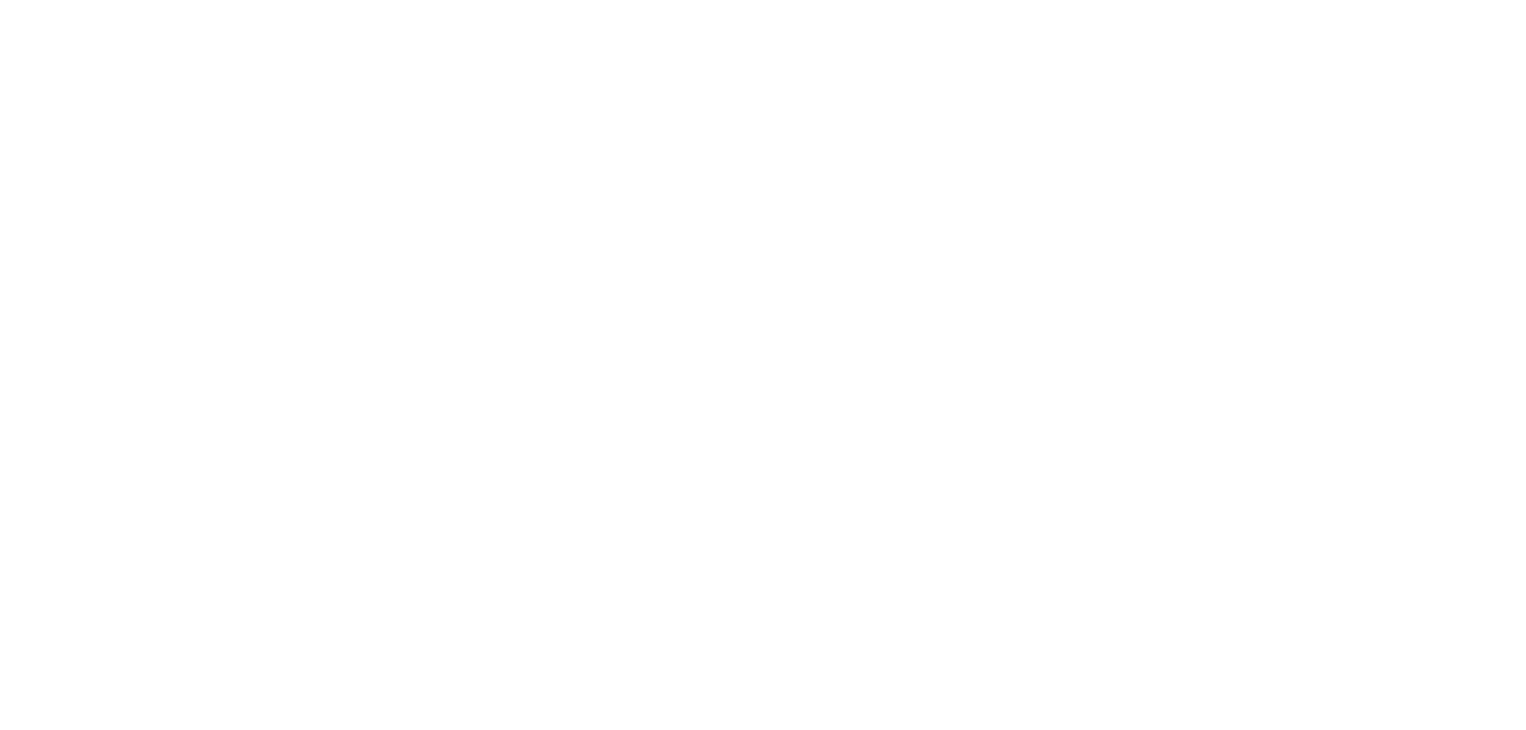 scroll, scrollTop: 0, scrollLeft: 0, axis: both 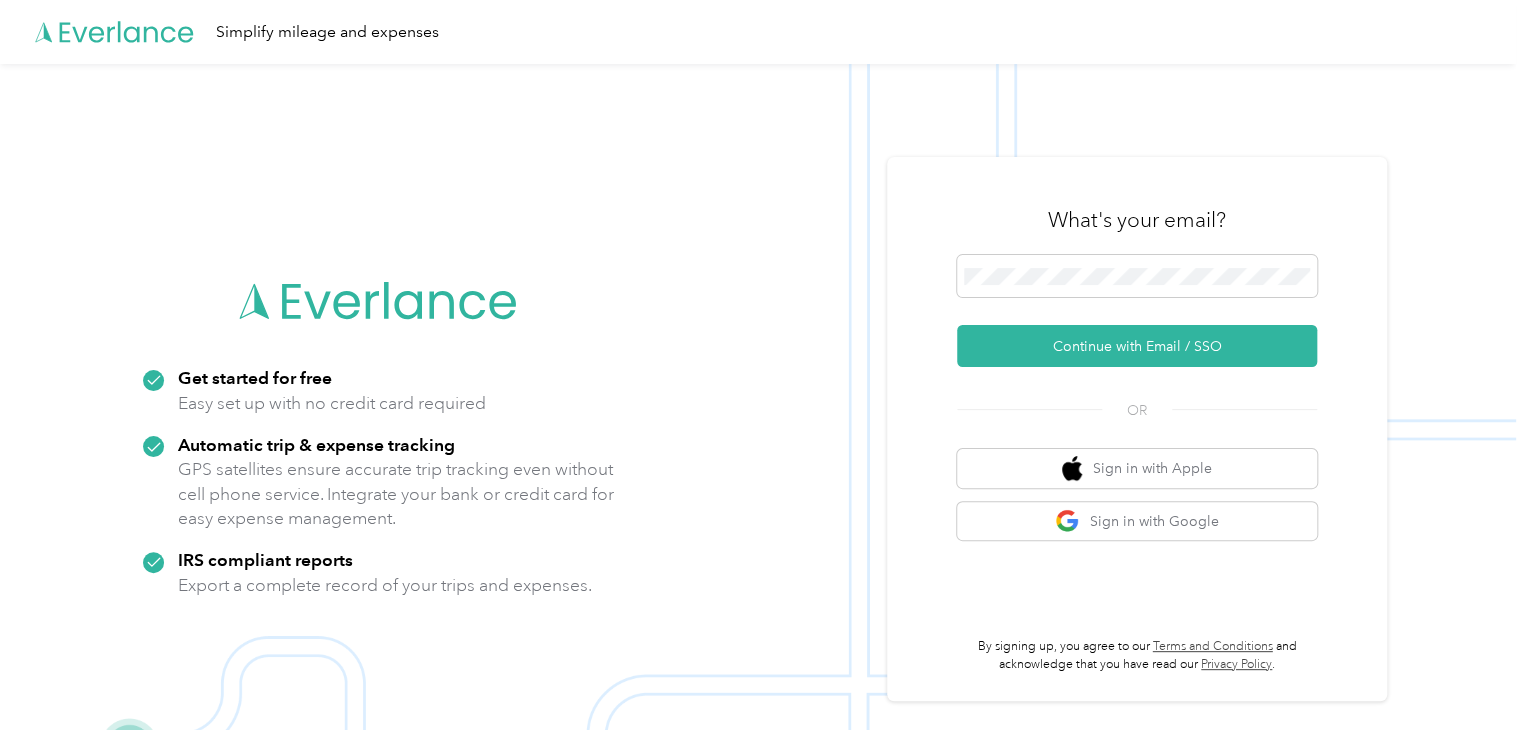 click at bounding box center (758, 429) 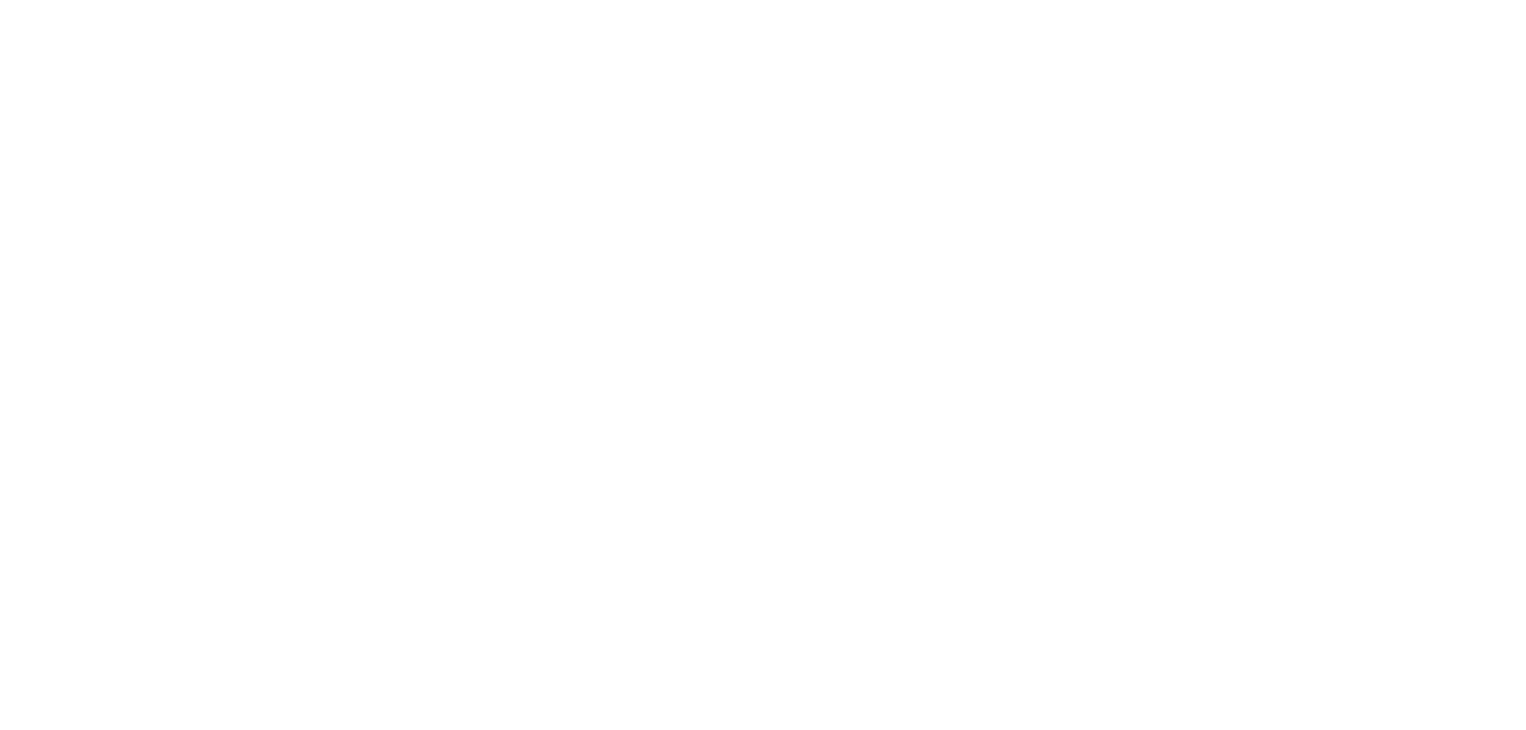 scroll, scrollTop: 0, scrollLeft: 0, axis: both 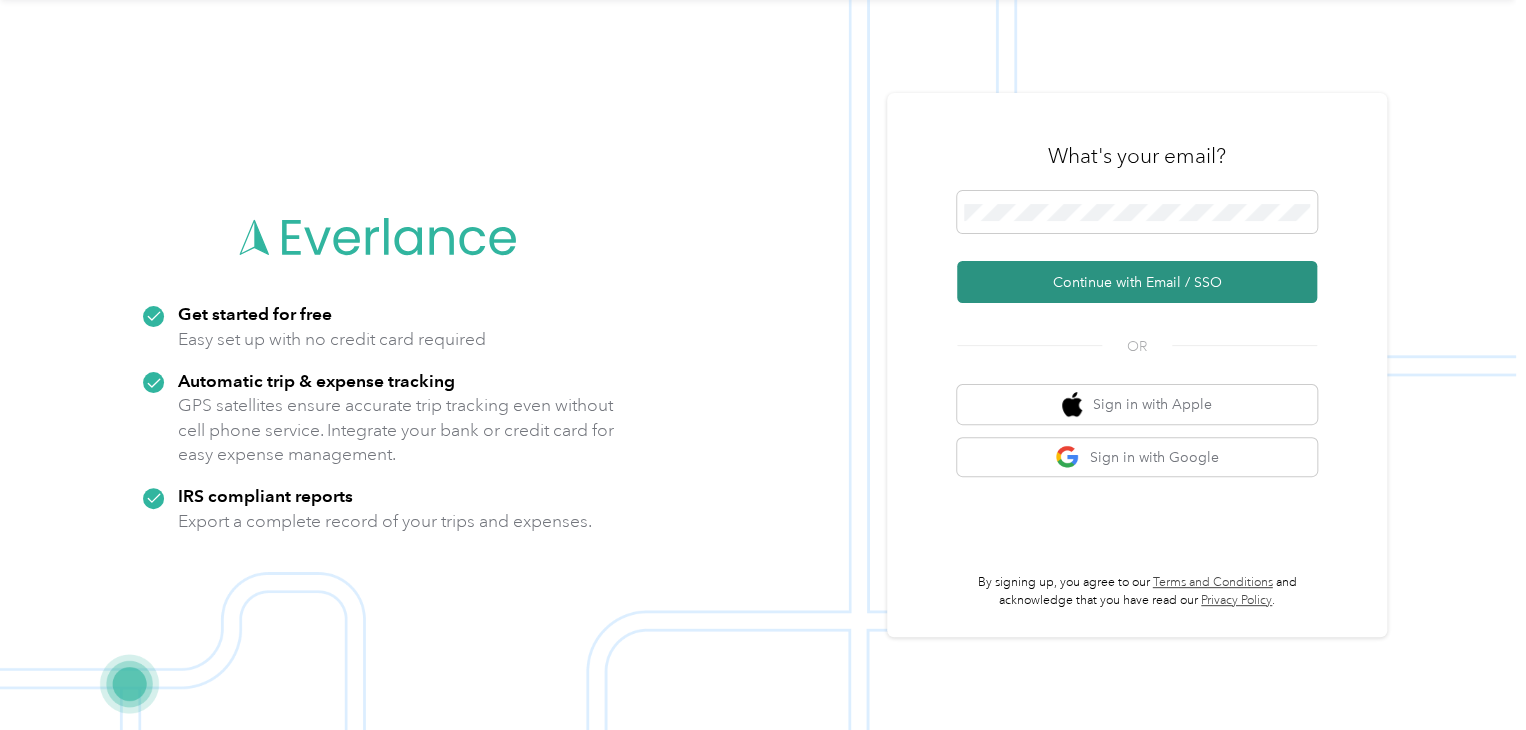 click on "Continue with Email / SSO" at bounding box center (1137, 282) 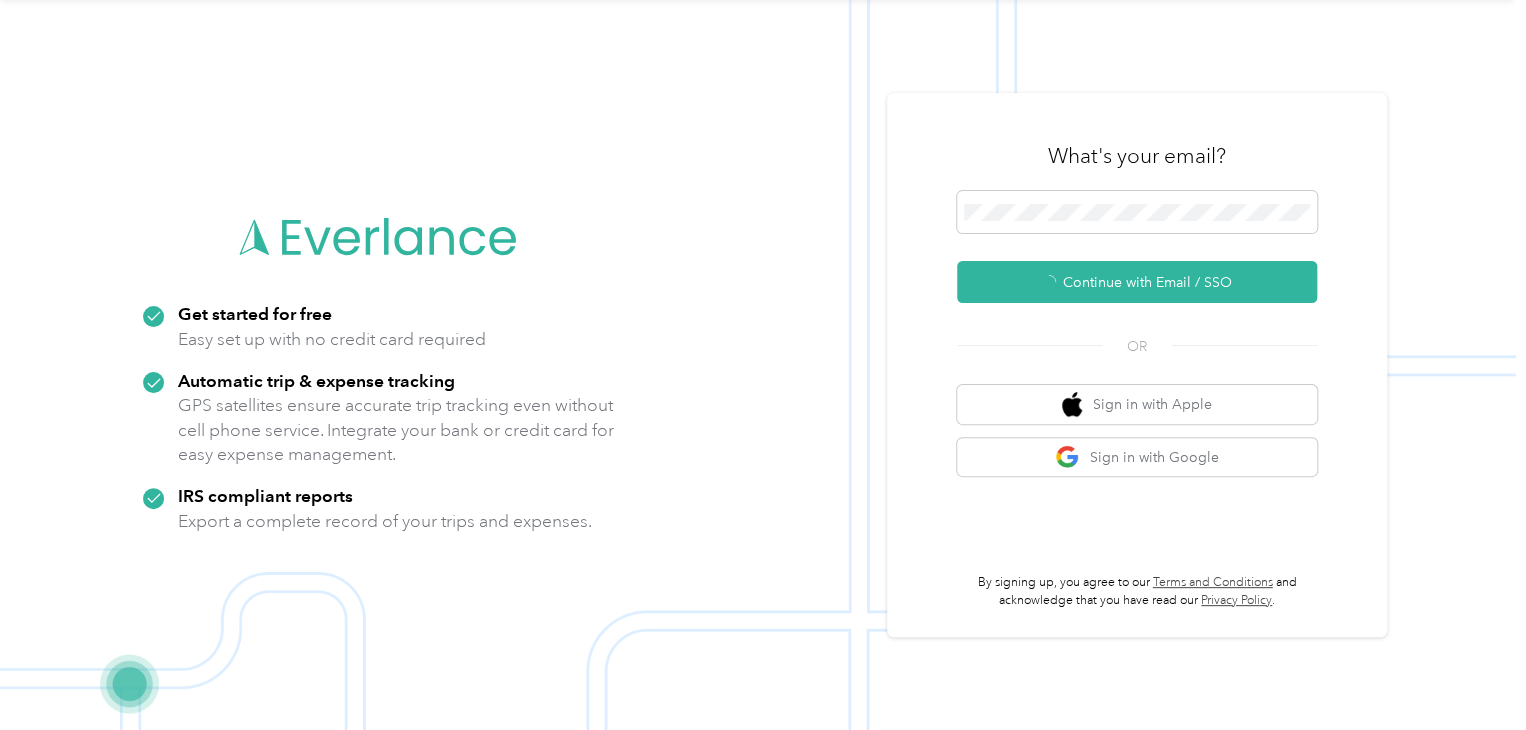 scroll, scrollTop: 0, scrollLeft: 0, axis: both 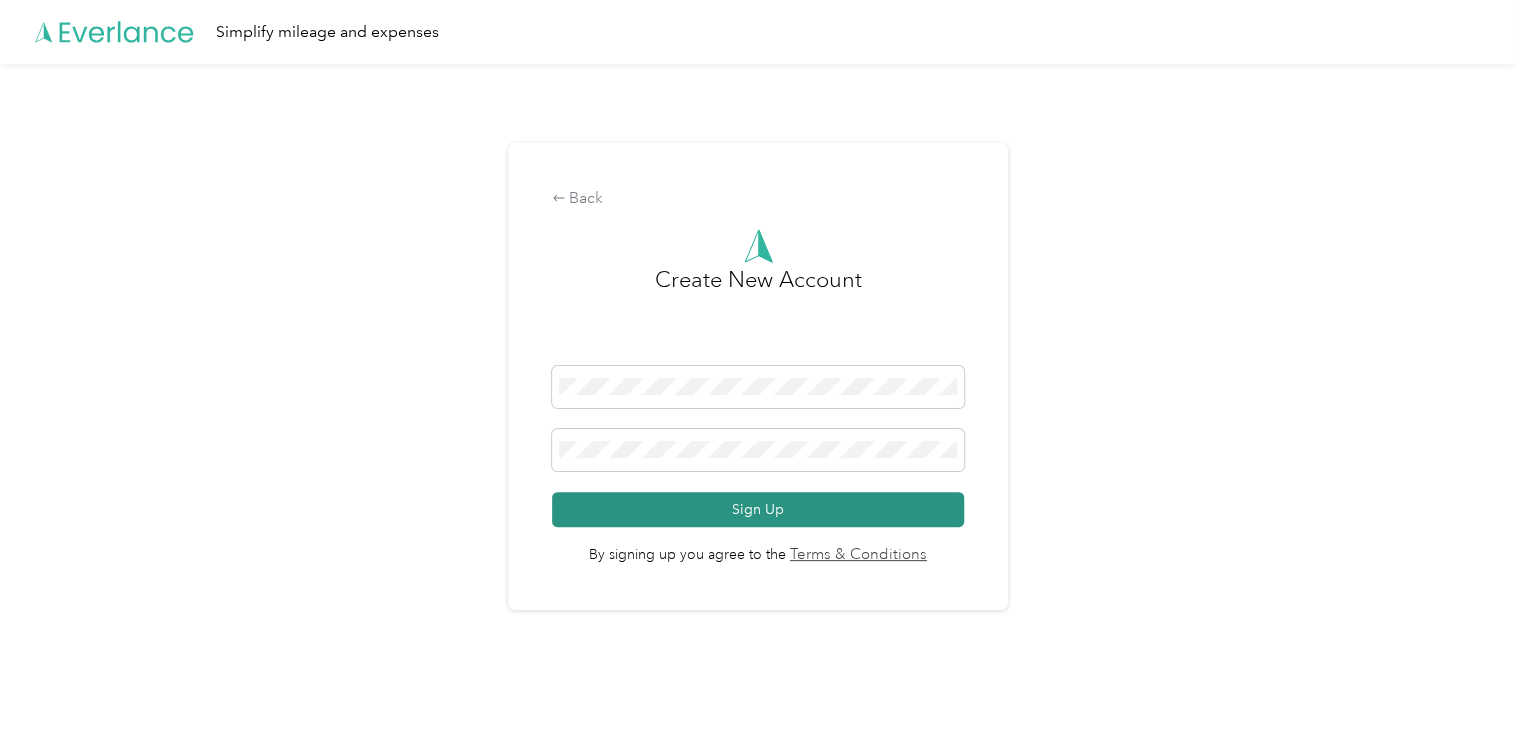 click on "Sign Up" at bounding box center [758, 509] 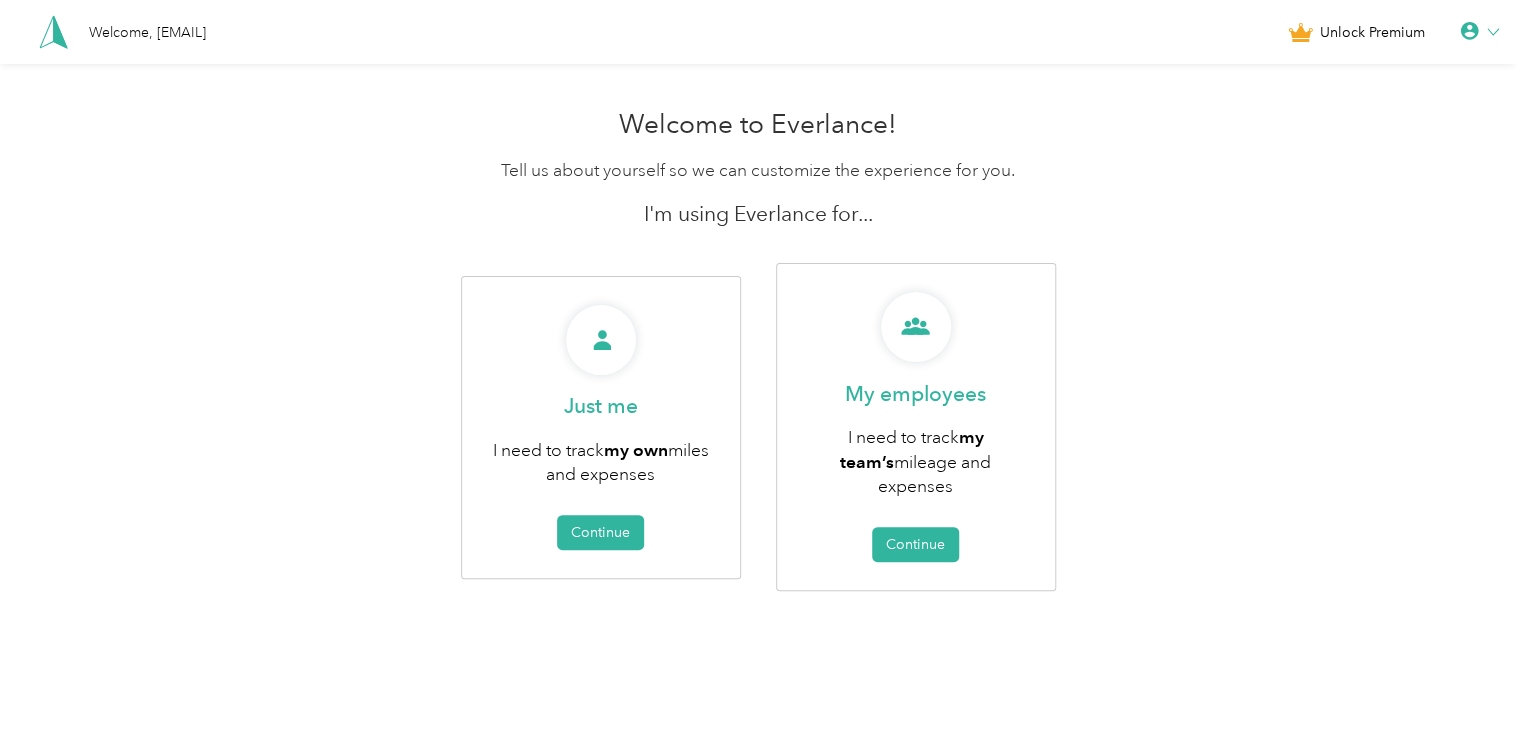 click on "Just me I need to track my own miles and expenses Continue My employees I need to track my team’s mileage and expenses Continue" at bounding box center (758, 427) 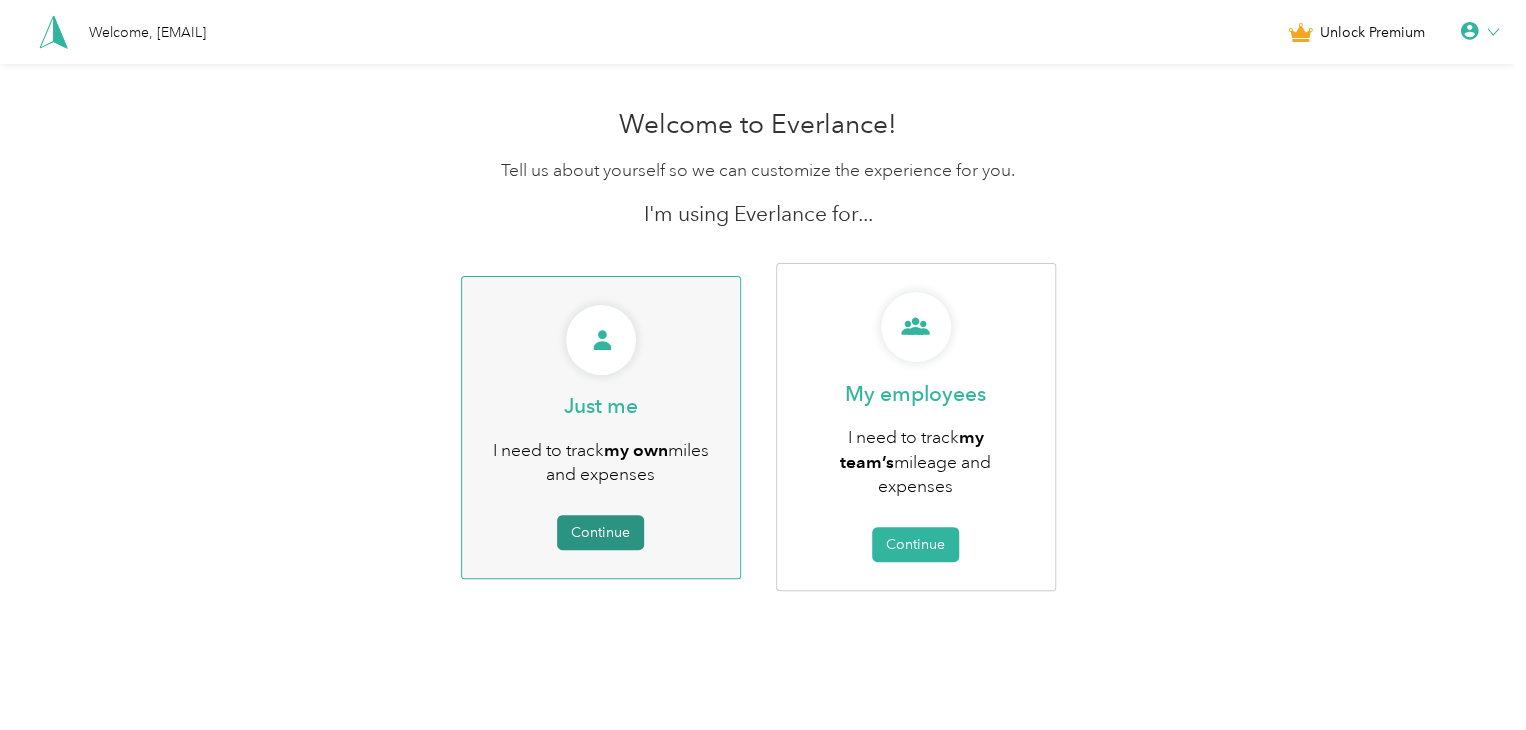 click on "Continue" at bounding box center (600, 532) 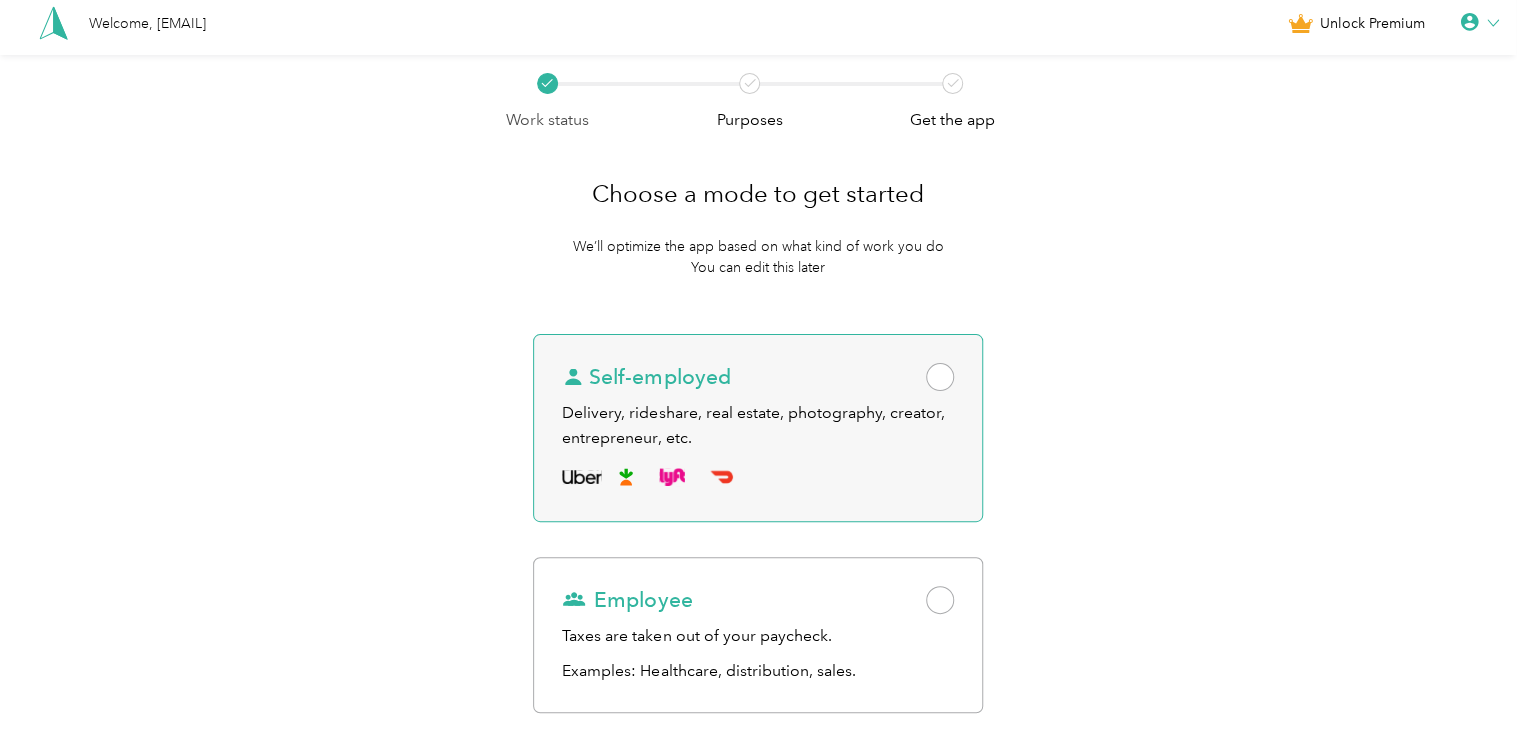 scroll, scrollTop: 0, scrollLeft: 0, axis: both 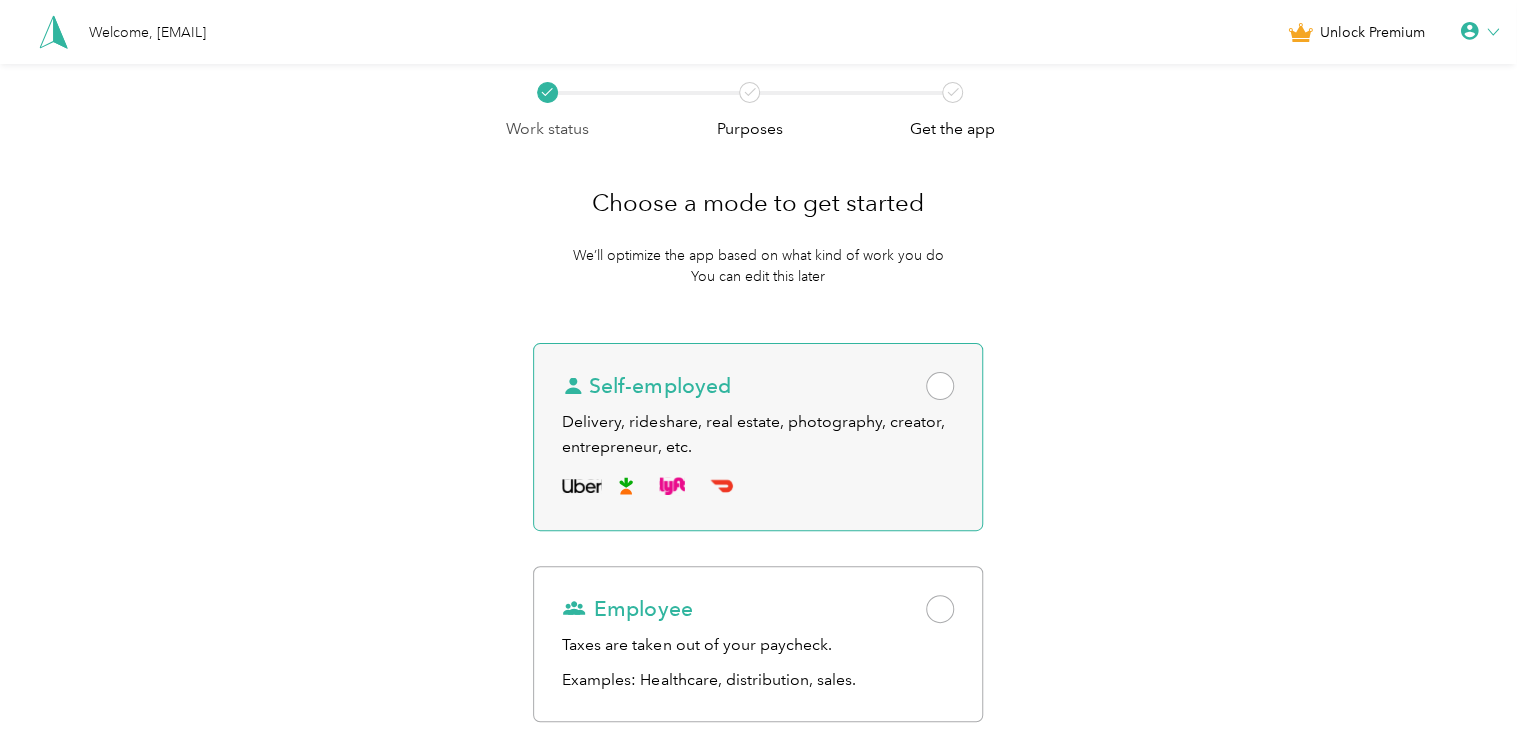 click on "Self-employed Delivery, rideshare, real estate, photography, creator, entrepreneur, etc." at bounding box center [757, 437] 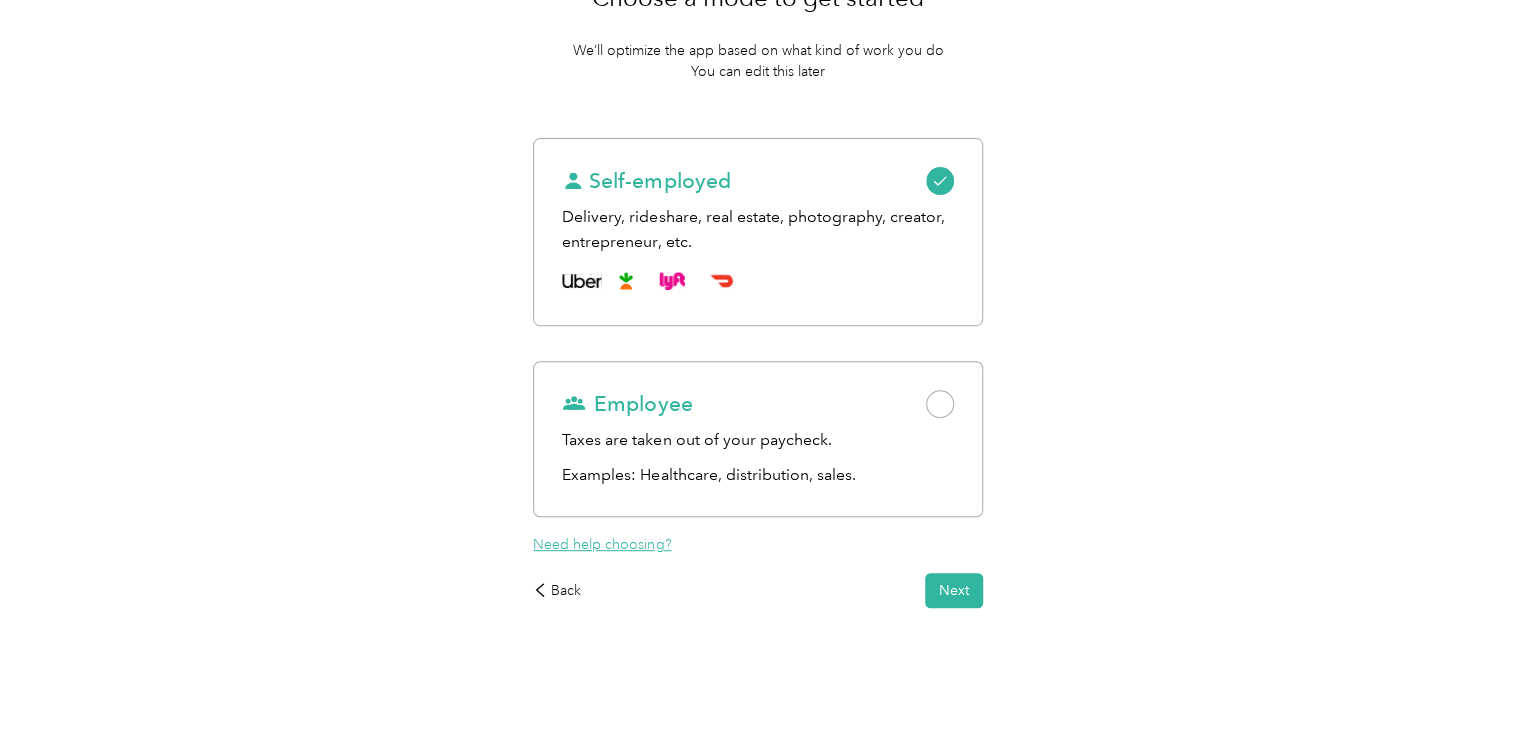 scroll, scrollTop: 208, scrollLeft: 0, axis: vertical 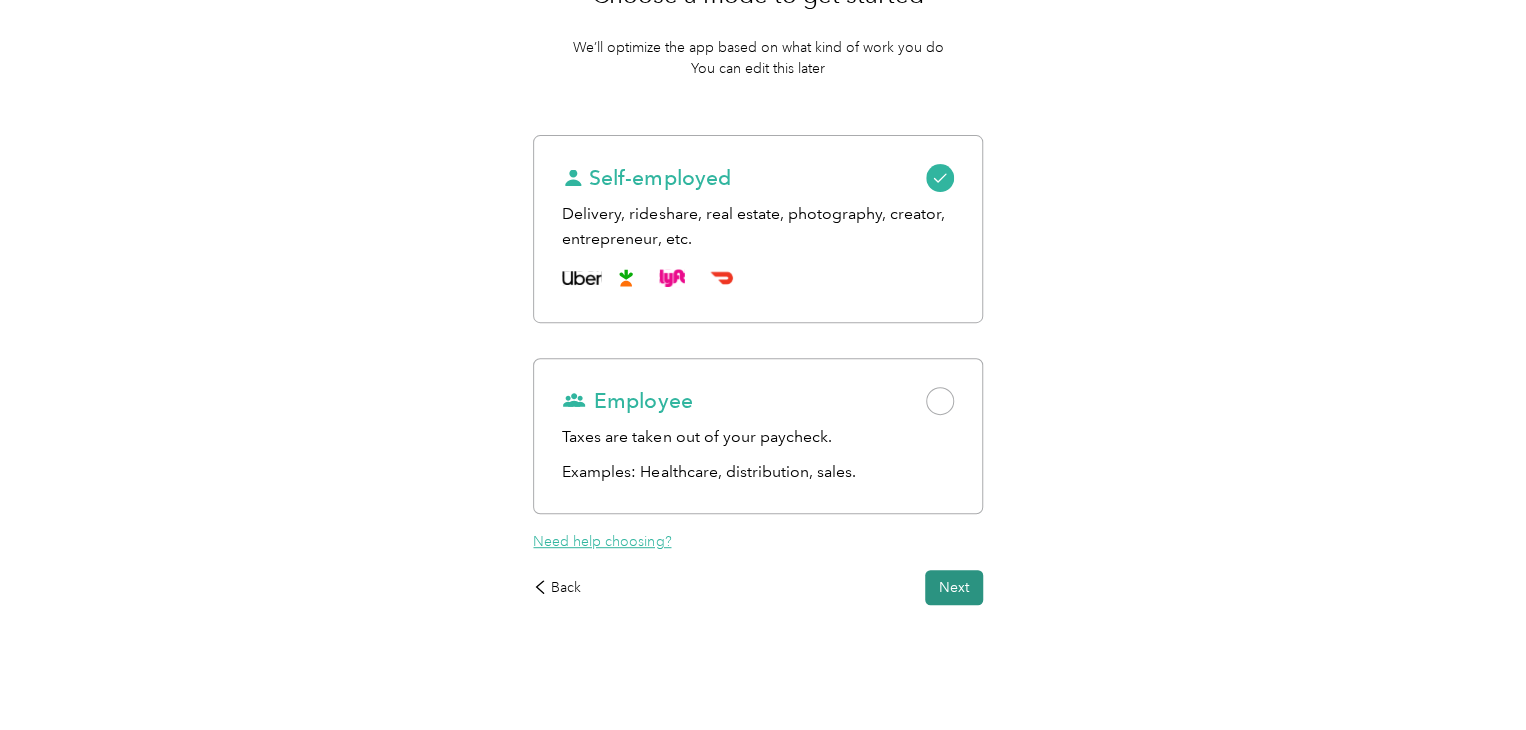 click on "Next" at bounding box center (954, 587) 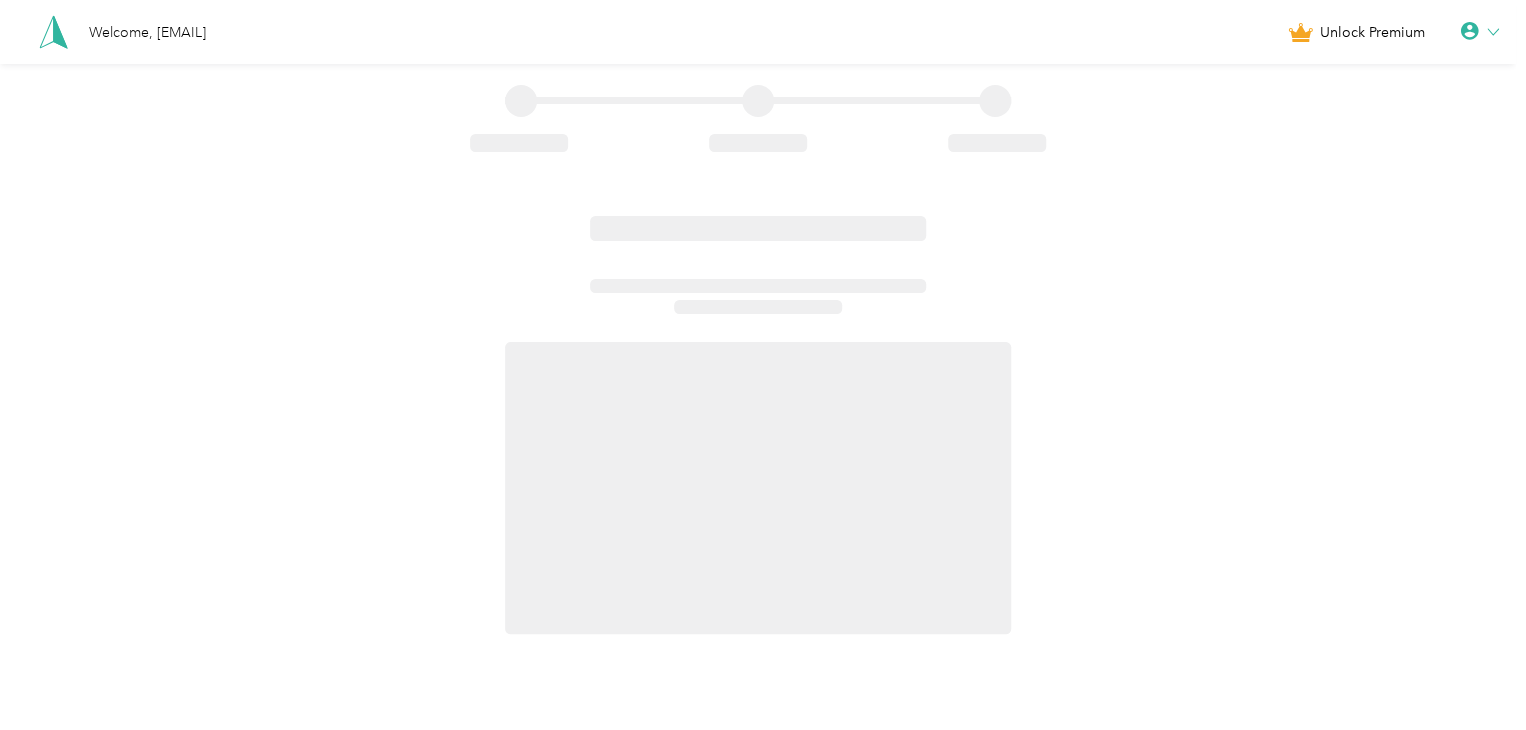 scroll, scrollTop: 0, scrollLeft: 0, axis: both 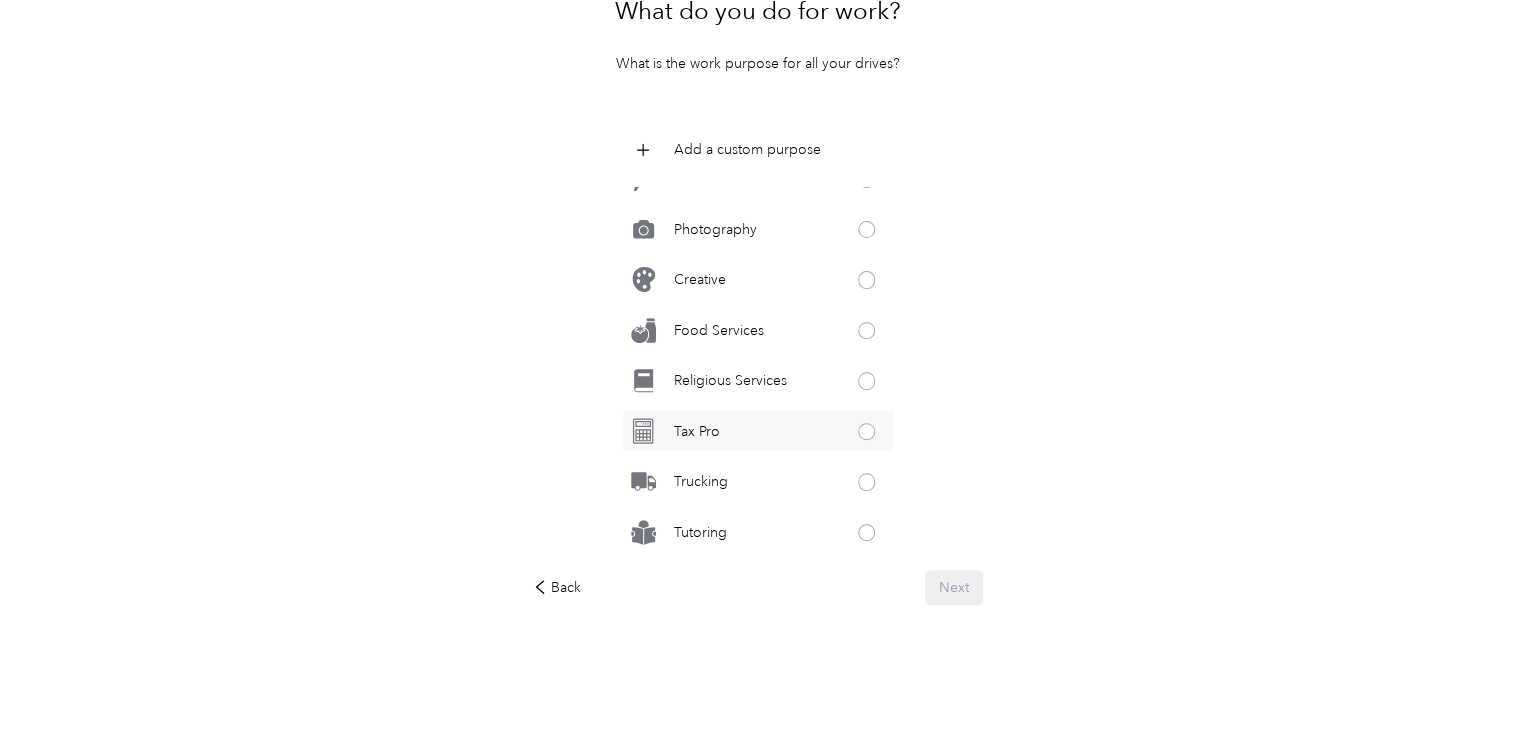 click on "Tax Pro" at bounding box center (758, 431) 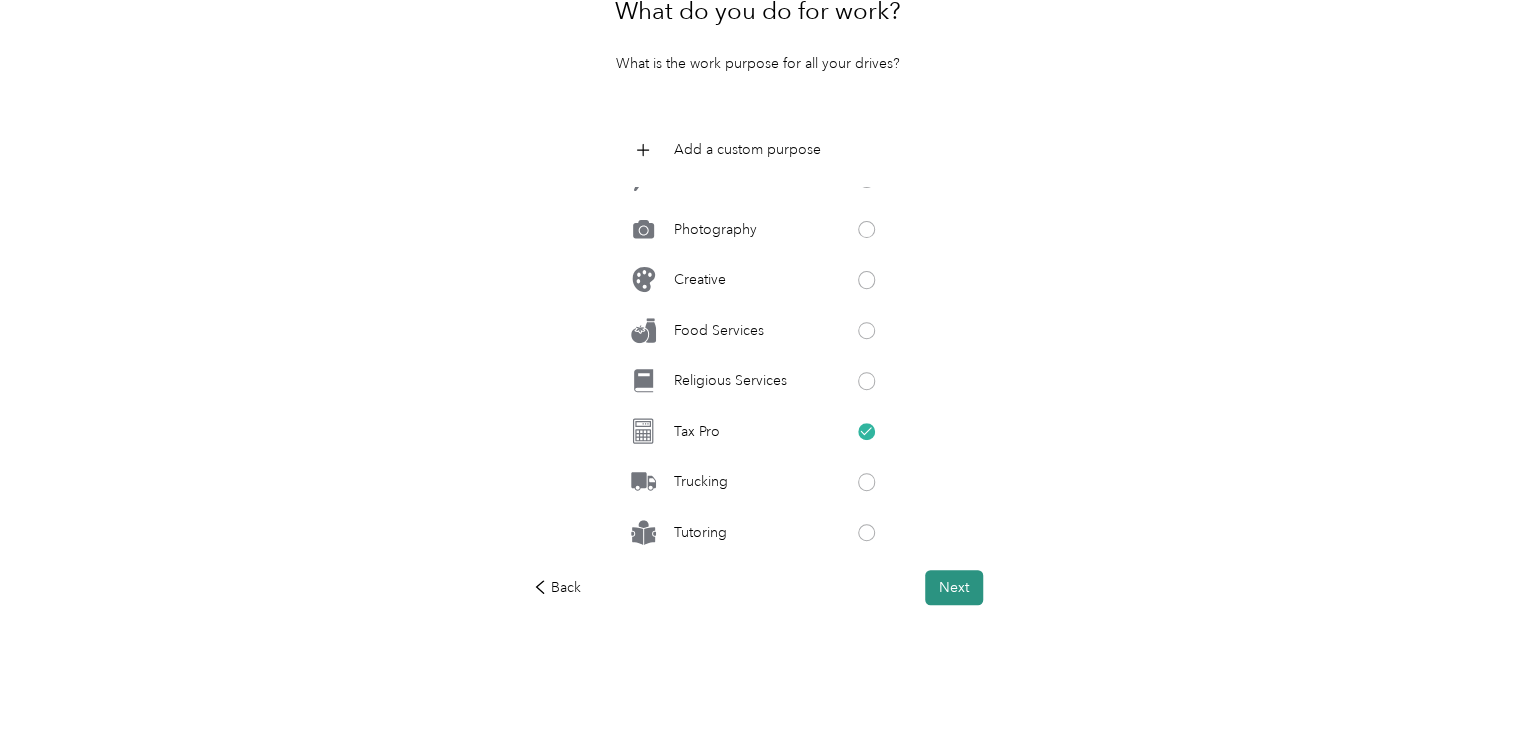 click on "Next" at bounding box center [954, 587] 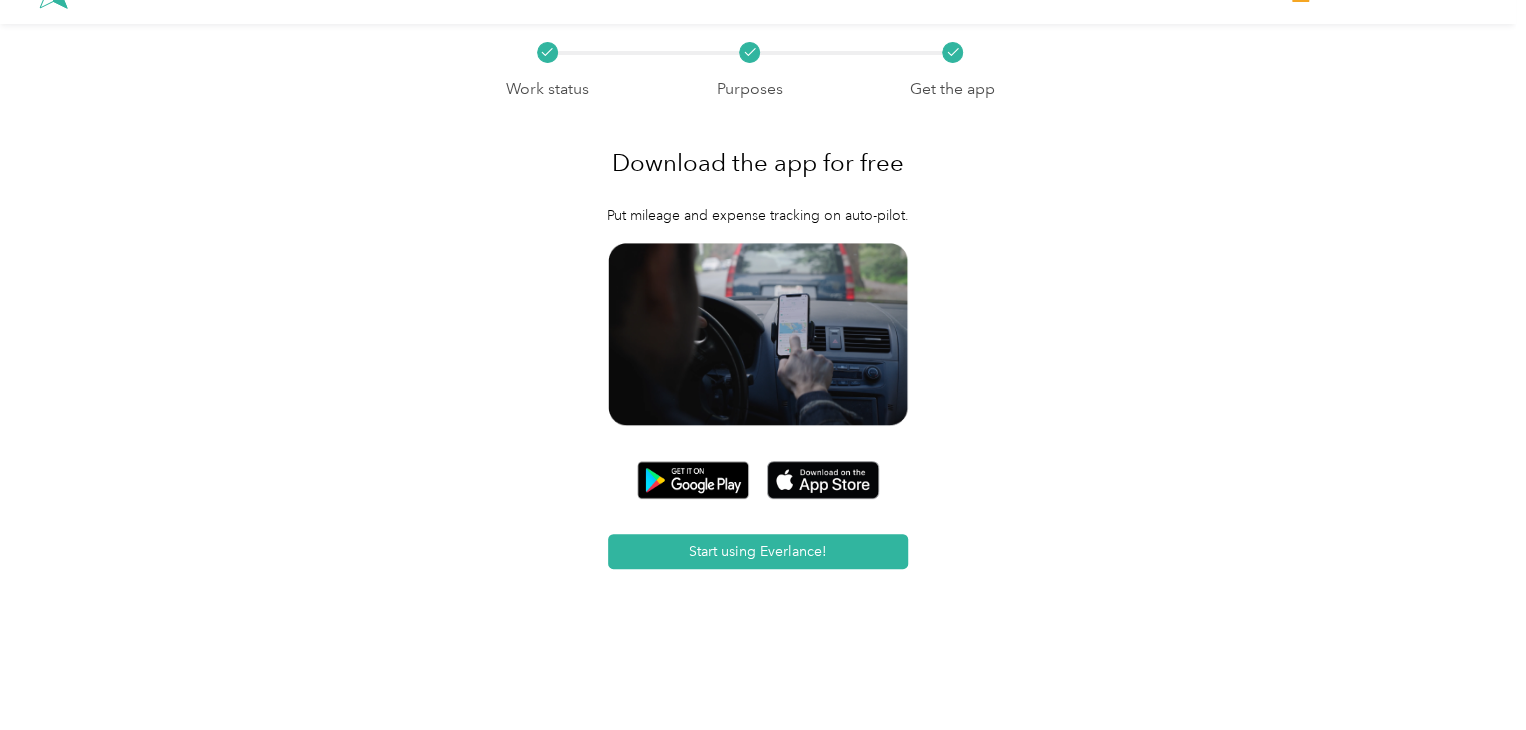 scroll, scrollTop: 0, scrollLeft: 0, axis: both 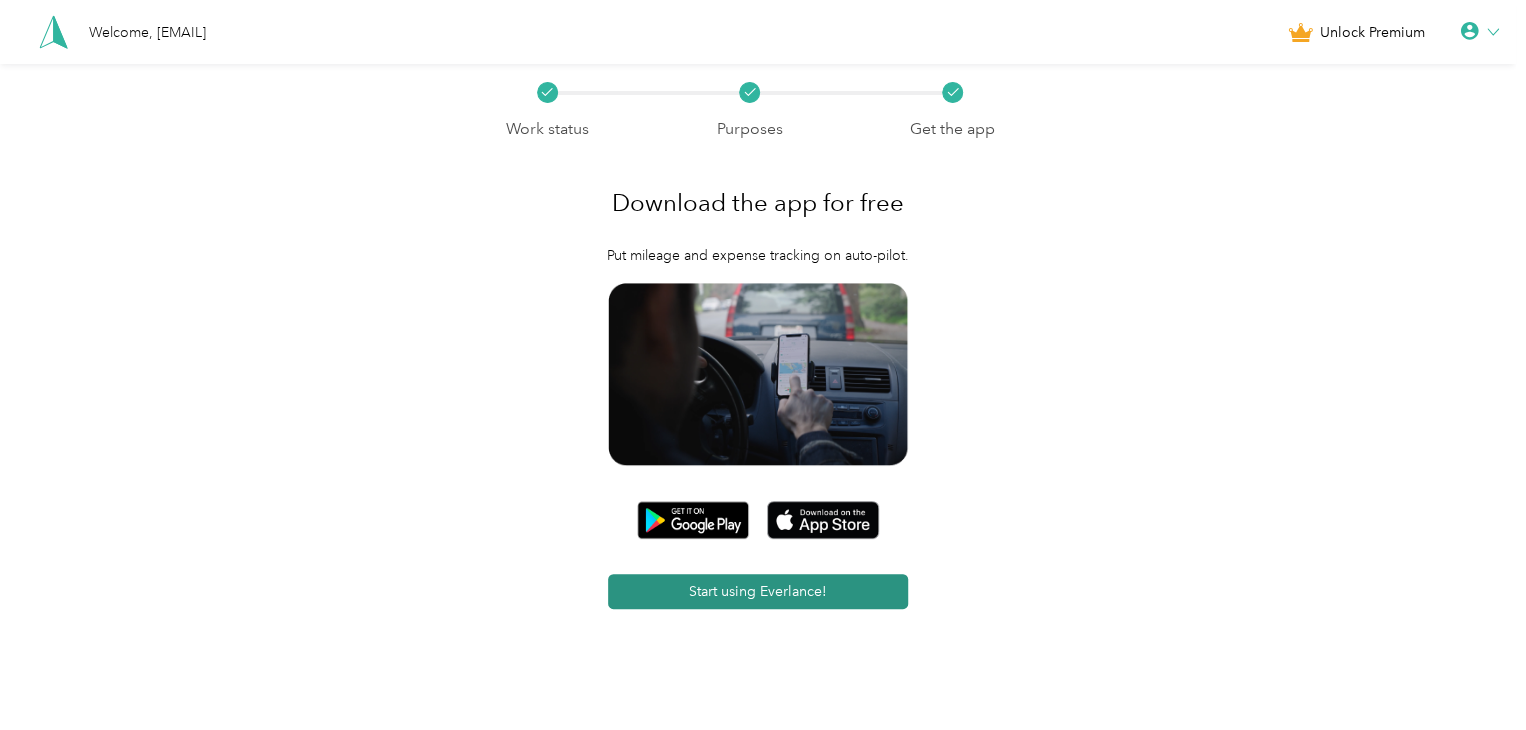 click on "Start using Everlance!" at bounding box center [758, 591] 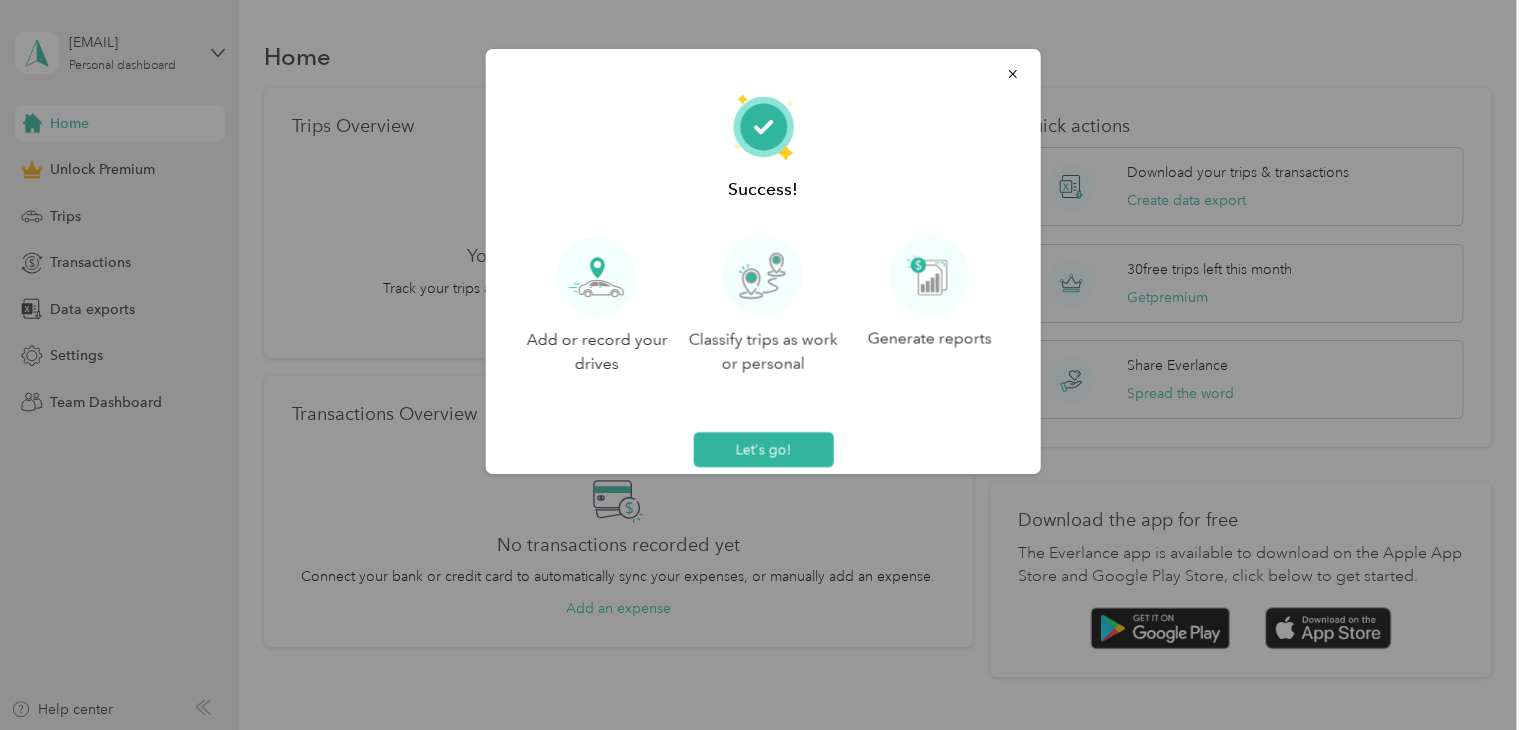 click 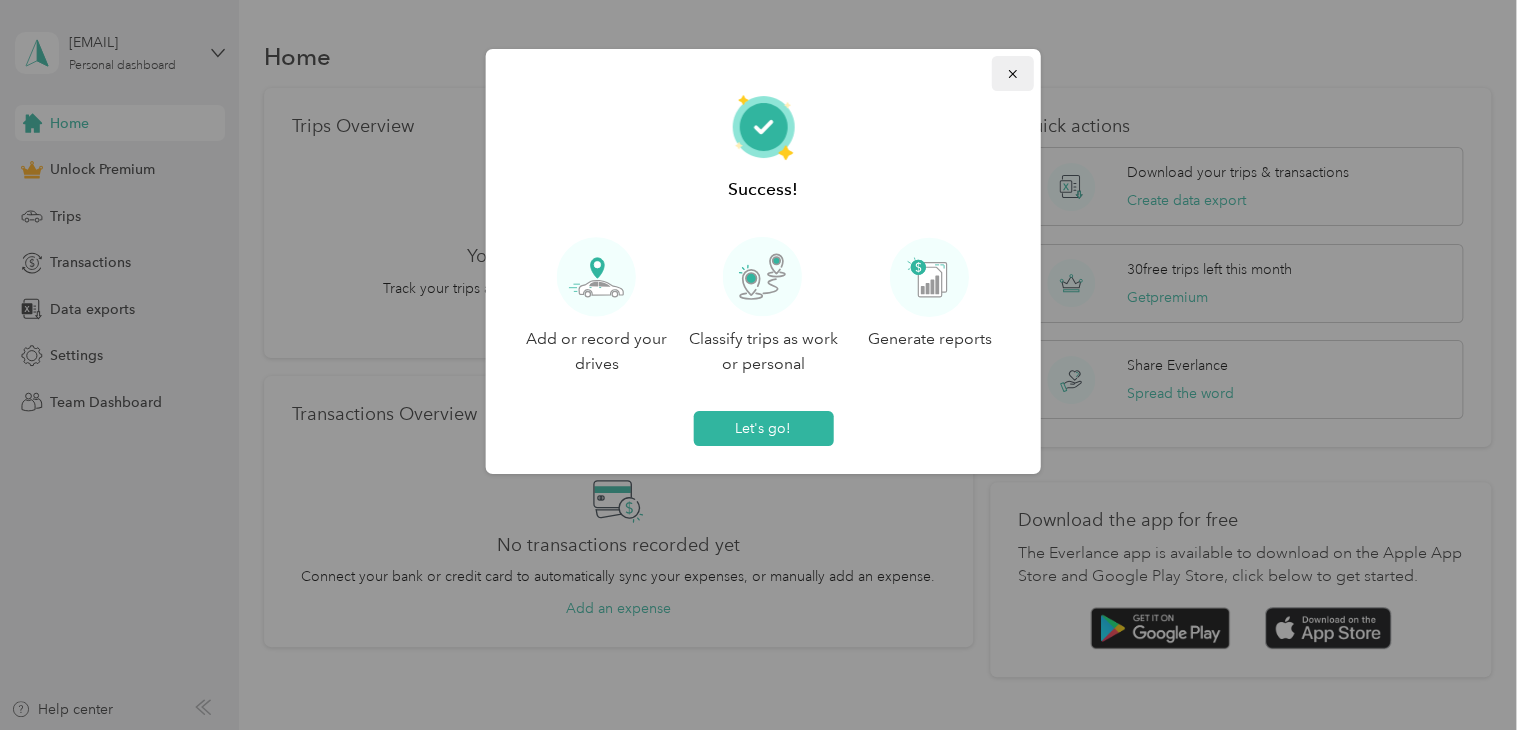 click 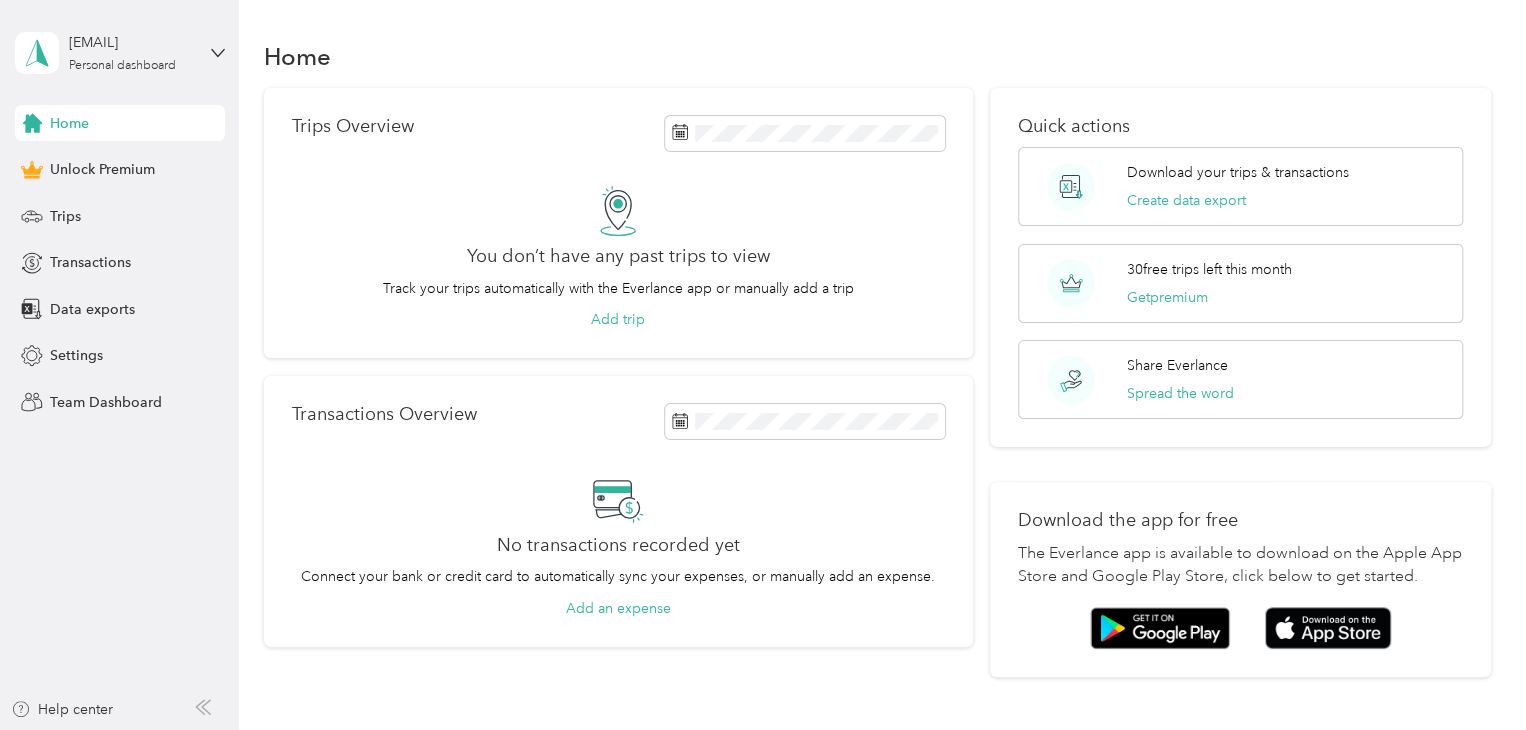 click on "You don’t have any past trips to view  Track your trips automatically with the Everlance app or manually add a trip Add trip" at bounding box center (618, 258) 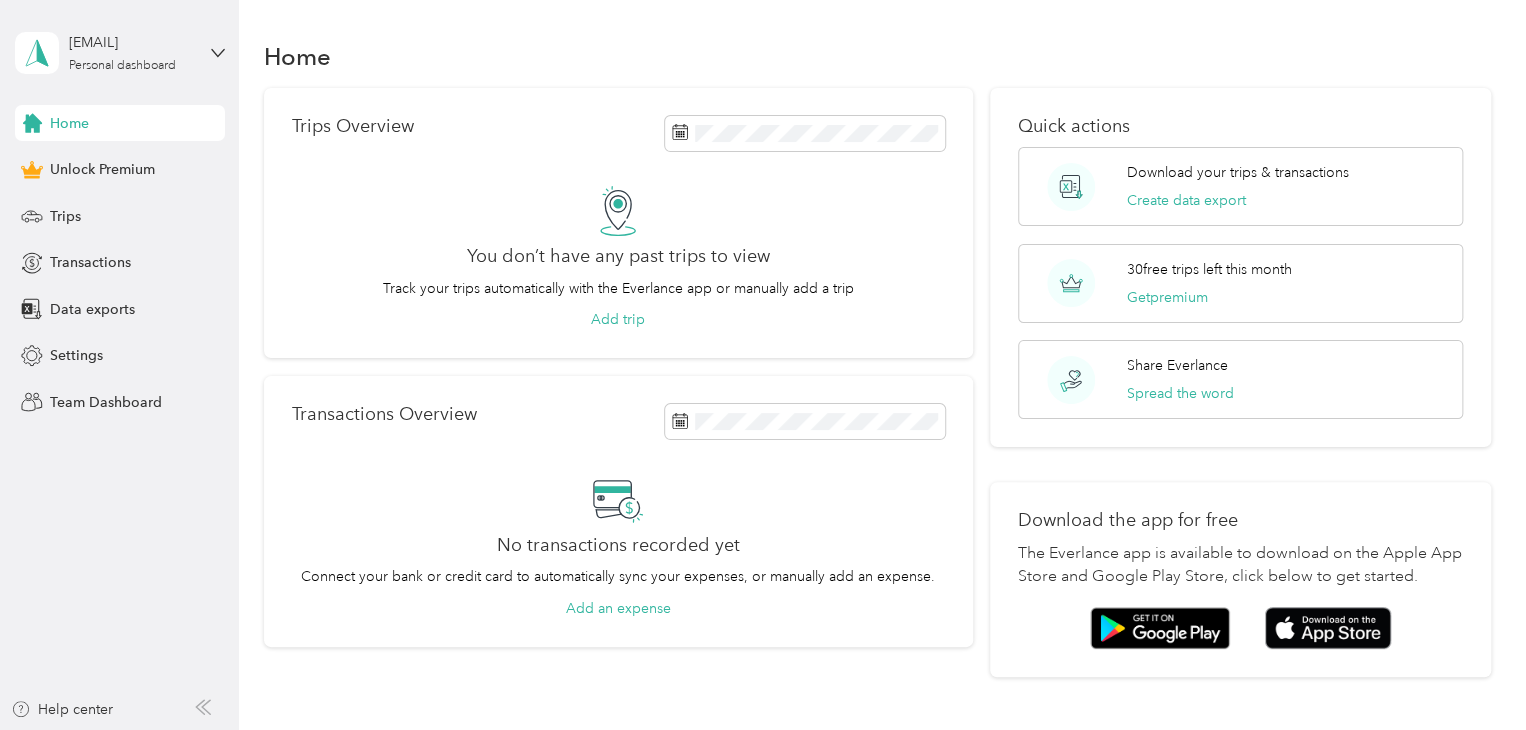click 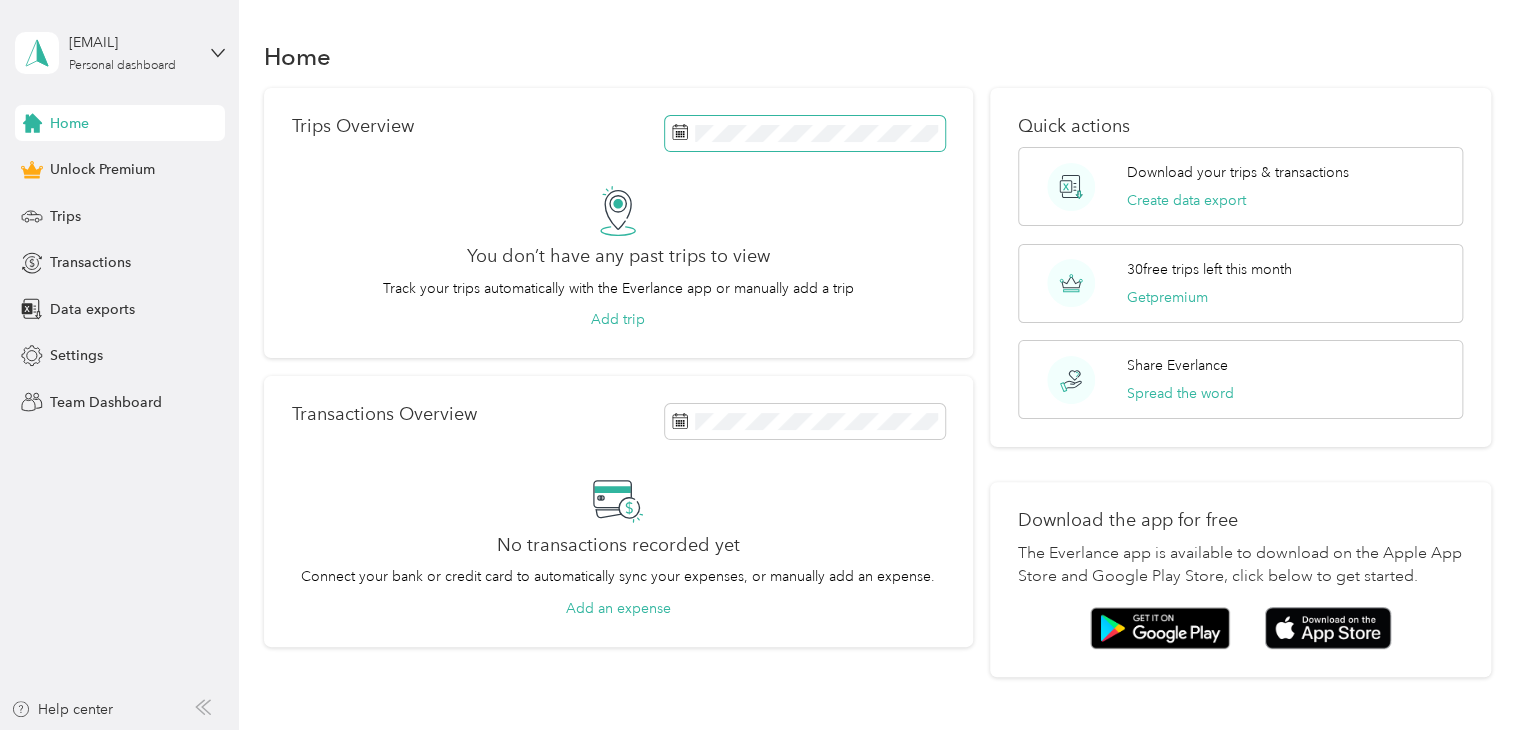 click at bounding box center (805, 133) 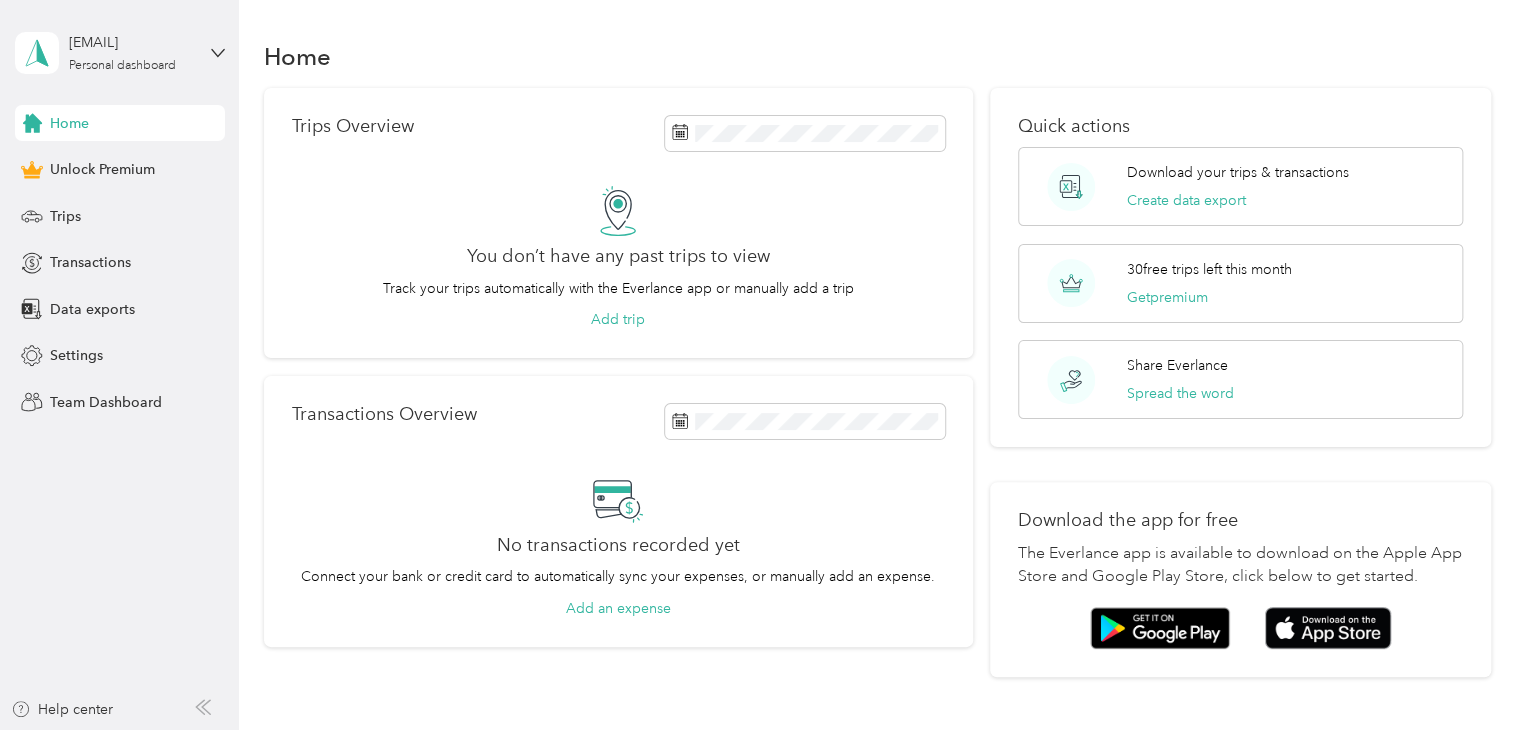 click on "Trips Overview You don’t have any past trips to view  Track your trips automatically with the Everlance app or manually add a trip Add trip" at bounding box center (618, 223) 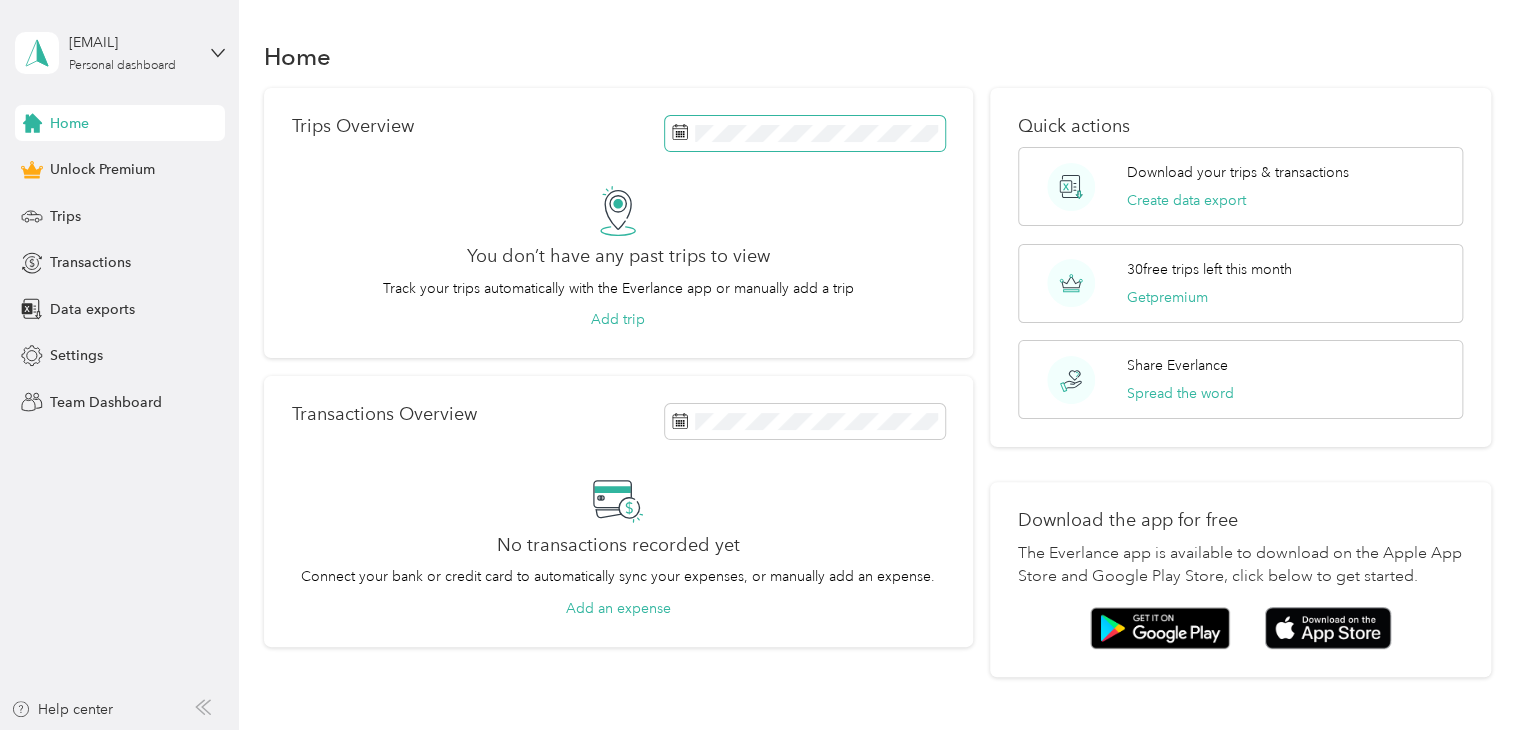 click at bounding box center (805, 133) 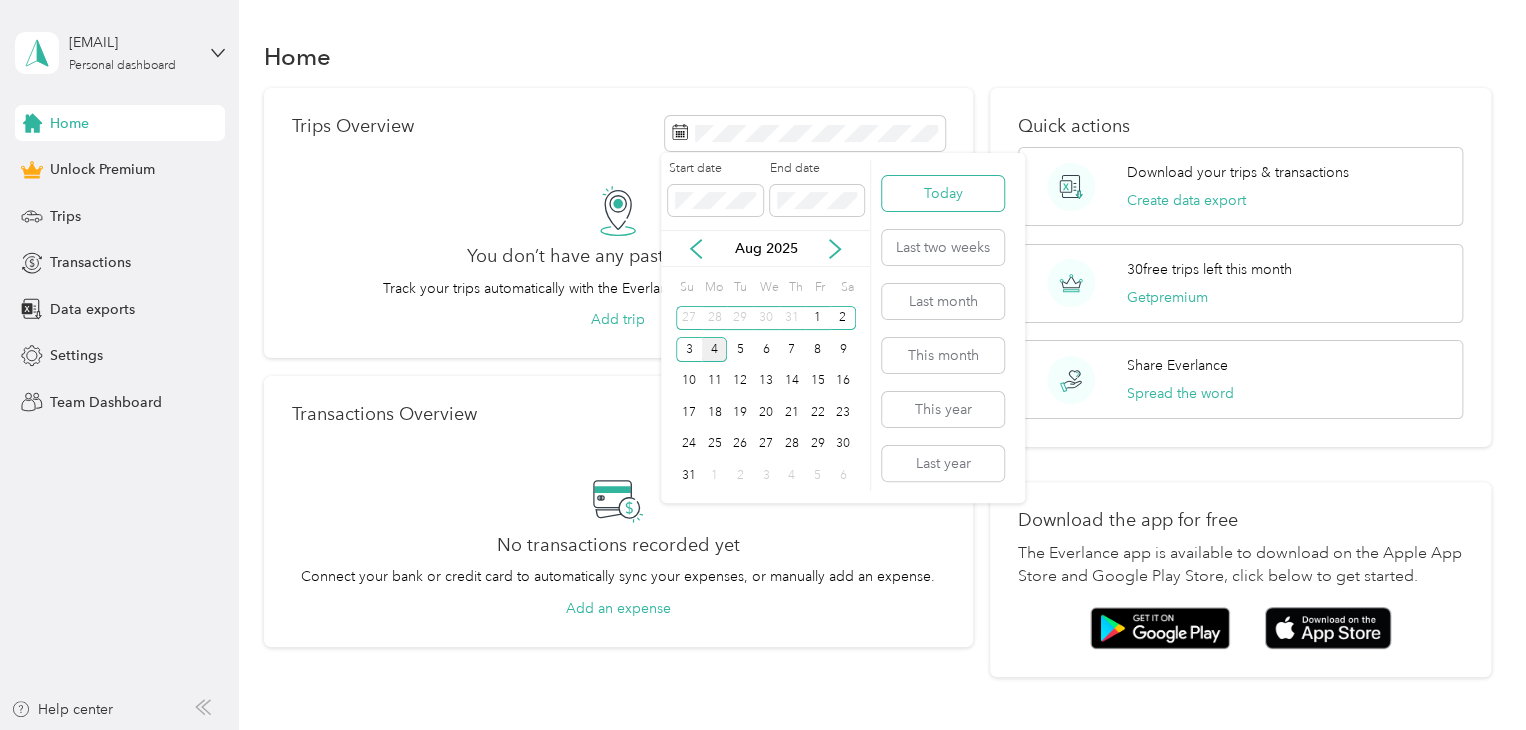 click on "Today" at bounding box center (943, 193) 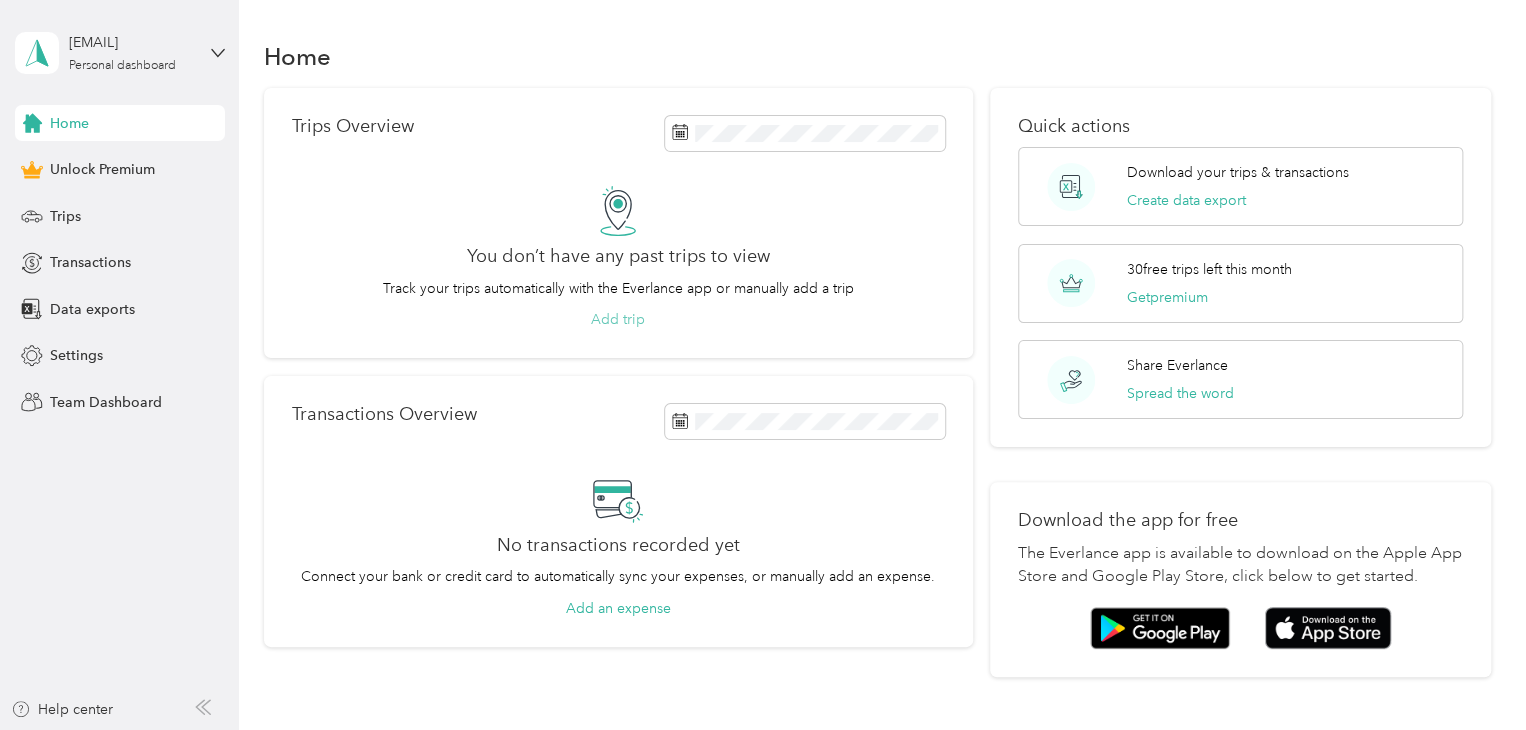 click on "Add trip" at bounding box center (618, 319) 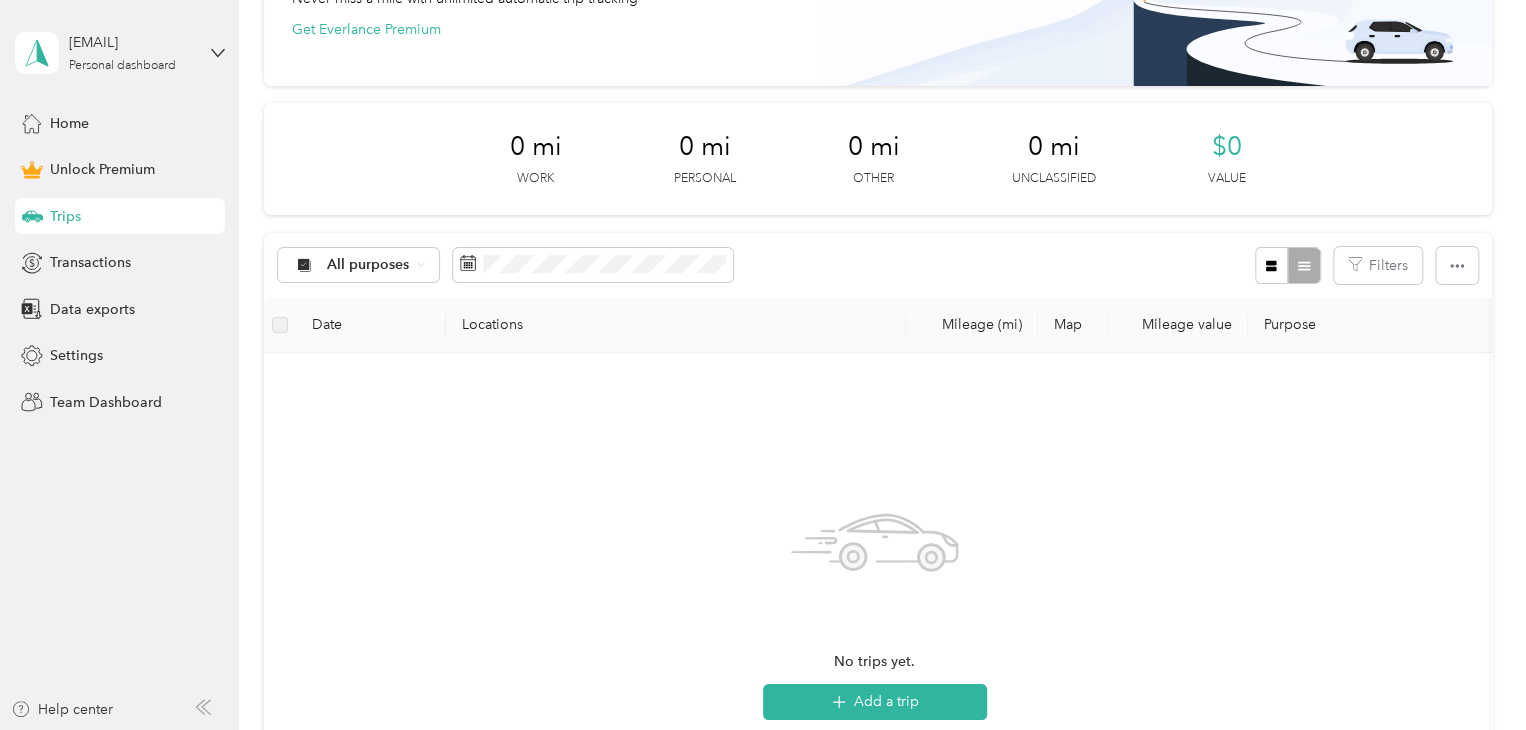scroll, scrollTop: 266, scrollLeft: 0, axis: vertical 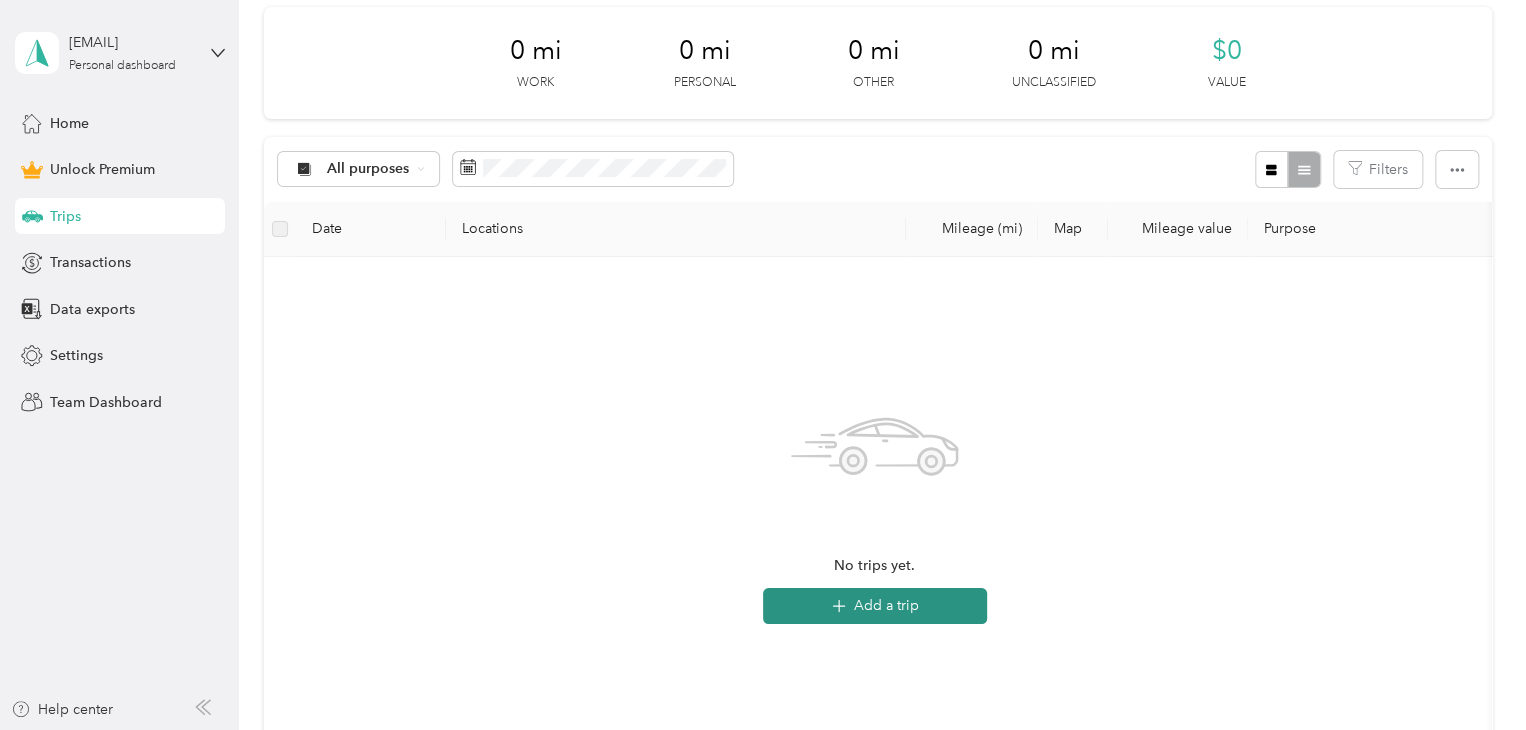 click on "Add a trip" at bounding box center [875, 606] 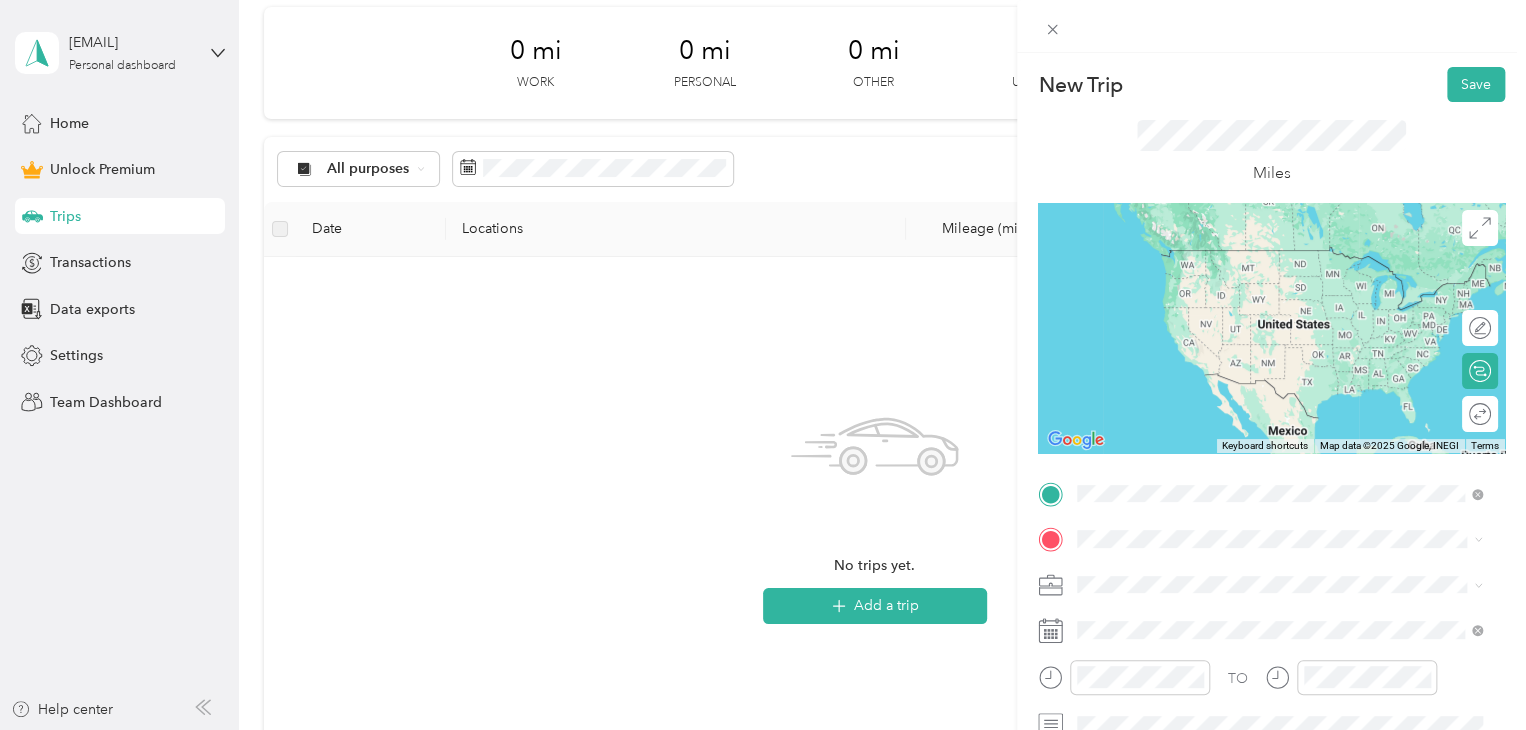 click on "[NUMBER] [STREET]
[CITY], [STATE] [POSTAL_CODE], [COUNTRY]" at bounding box center (1279, 259) 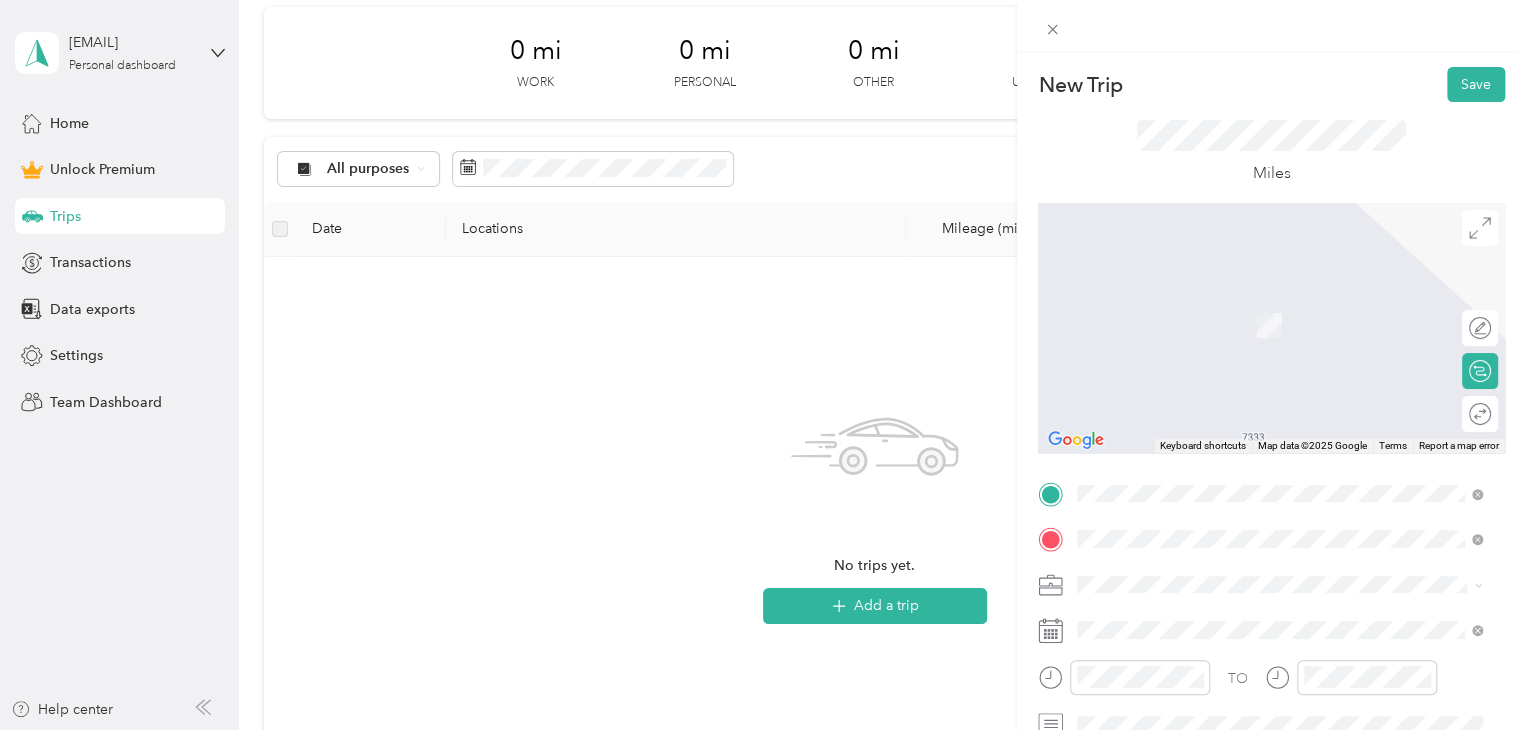 click on "[NUMBER] [STREET]
[CITY], [STATE] [POSTAL_CODE], [COUNTRY]" at bounding box center [1279, 304] 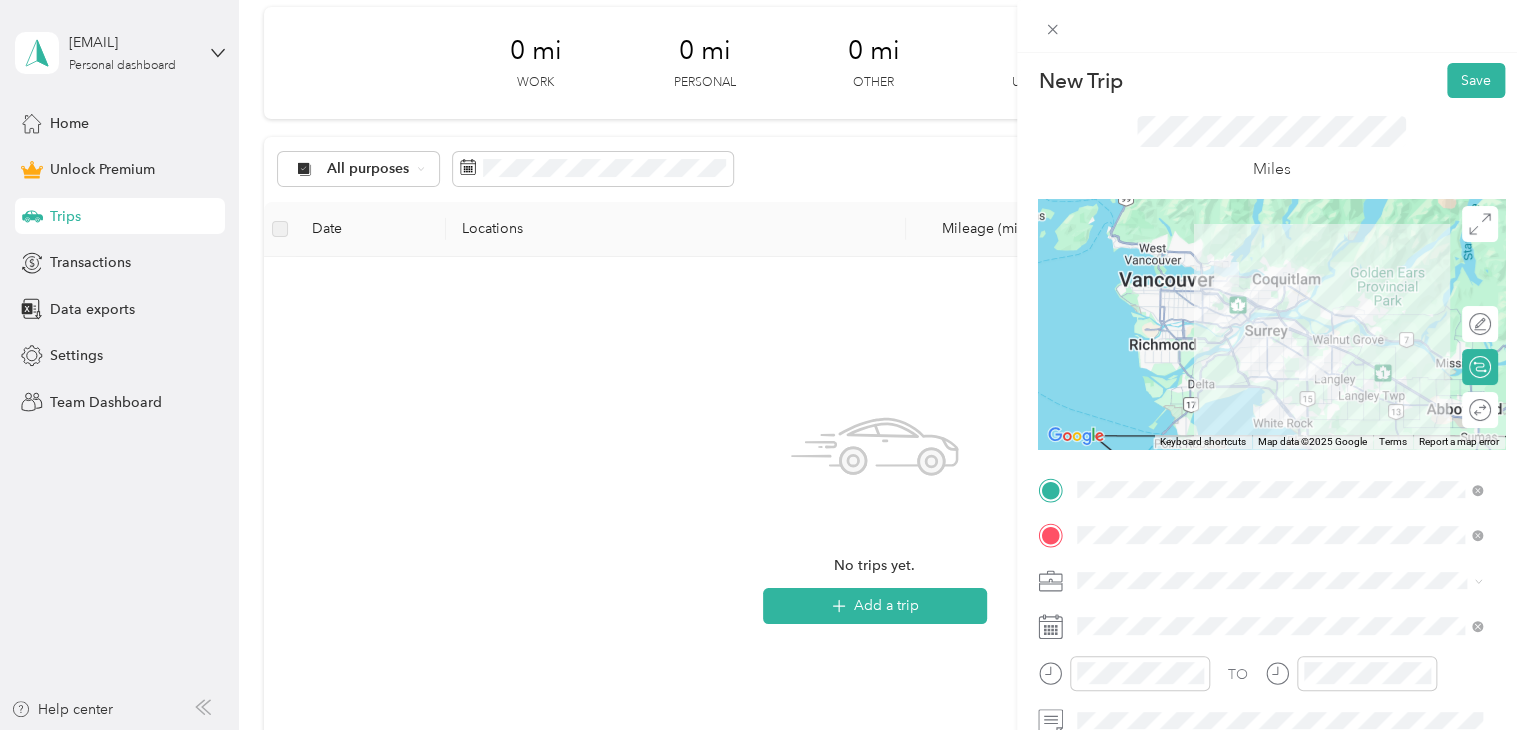 scroll, scrollTop: 0, scrollLeft: 0, axis: both 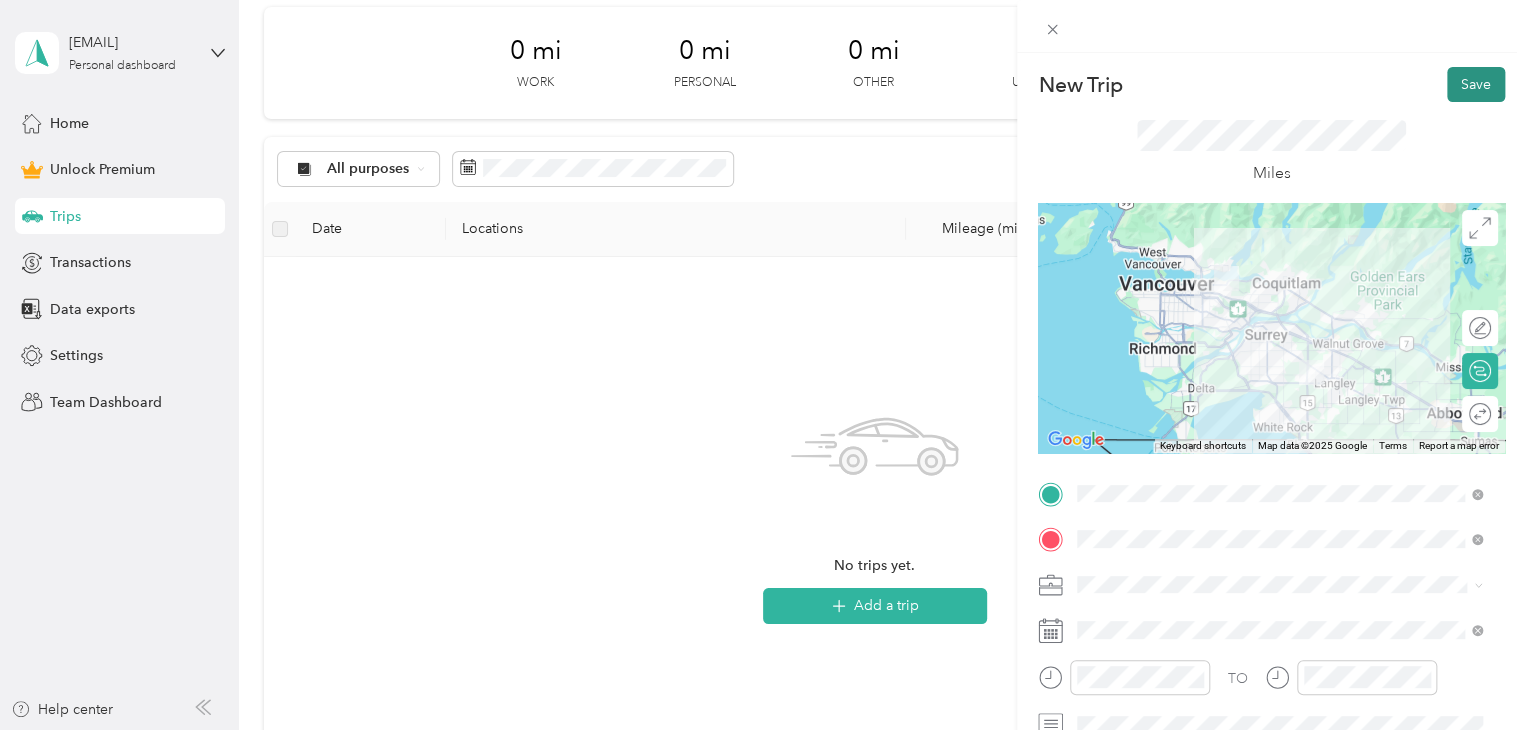 click on "Save" at bounding box center [1476, 84] 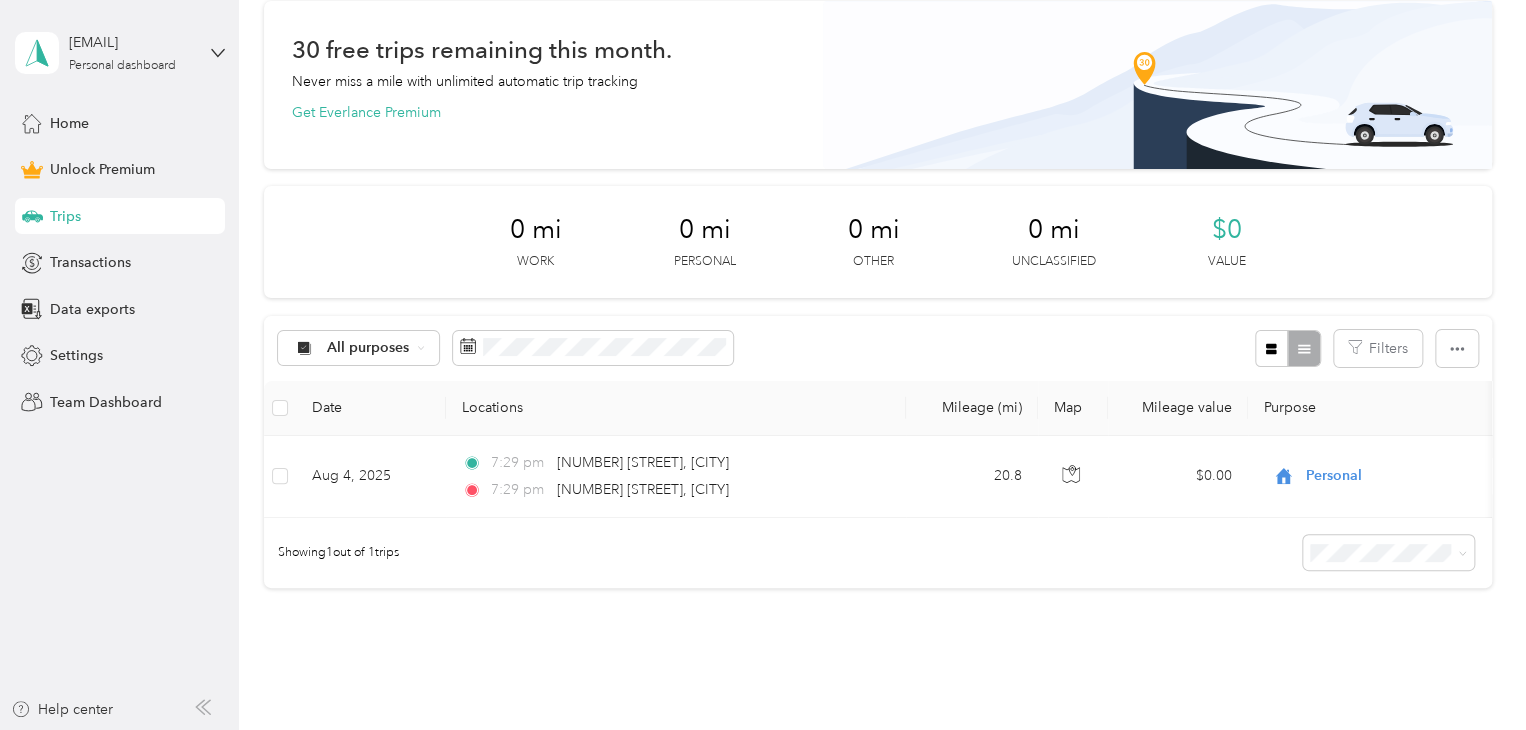 scroll, scrollTop: 236, scrollLeft: 0, axis: vertical 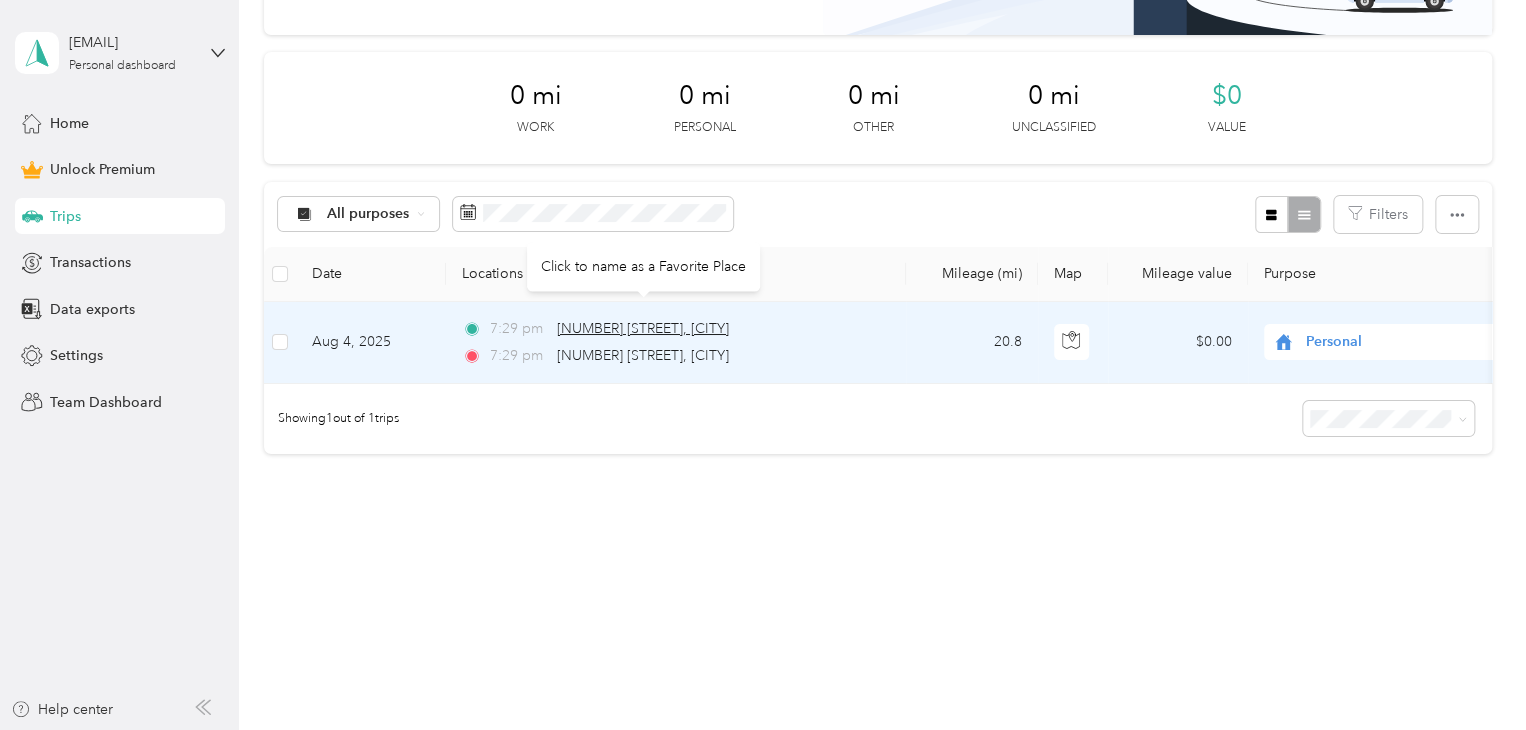 click on "[NUMBER] [STREET], [CITY]" at bounding box center (643, 328) 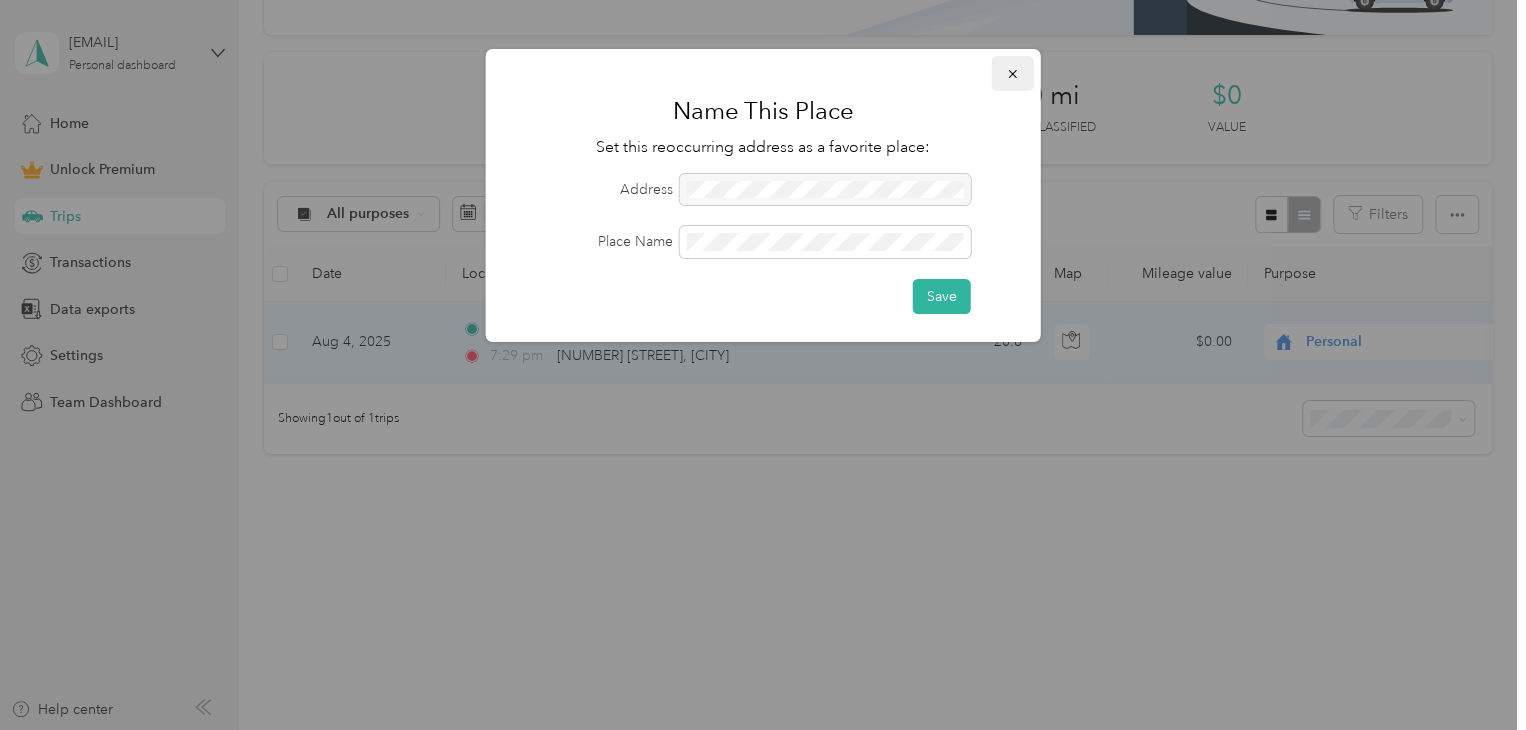 click 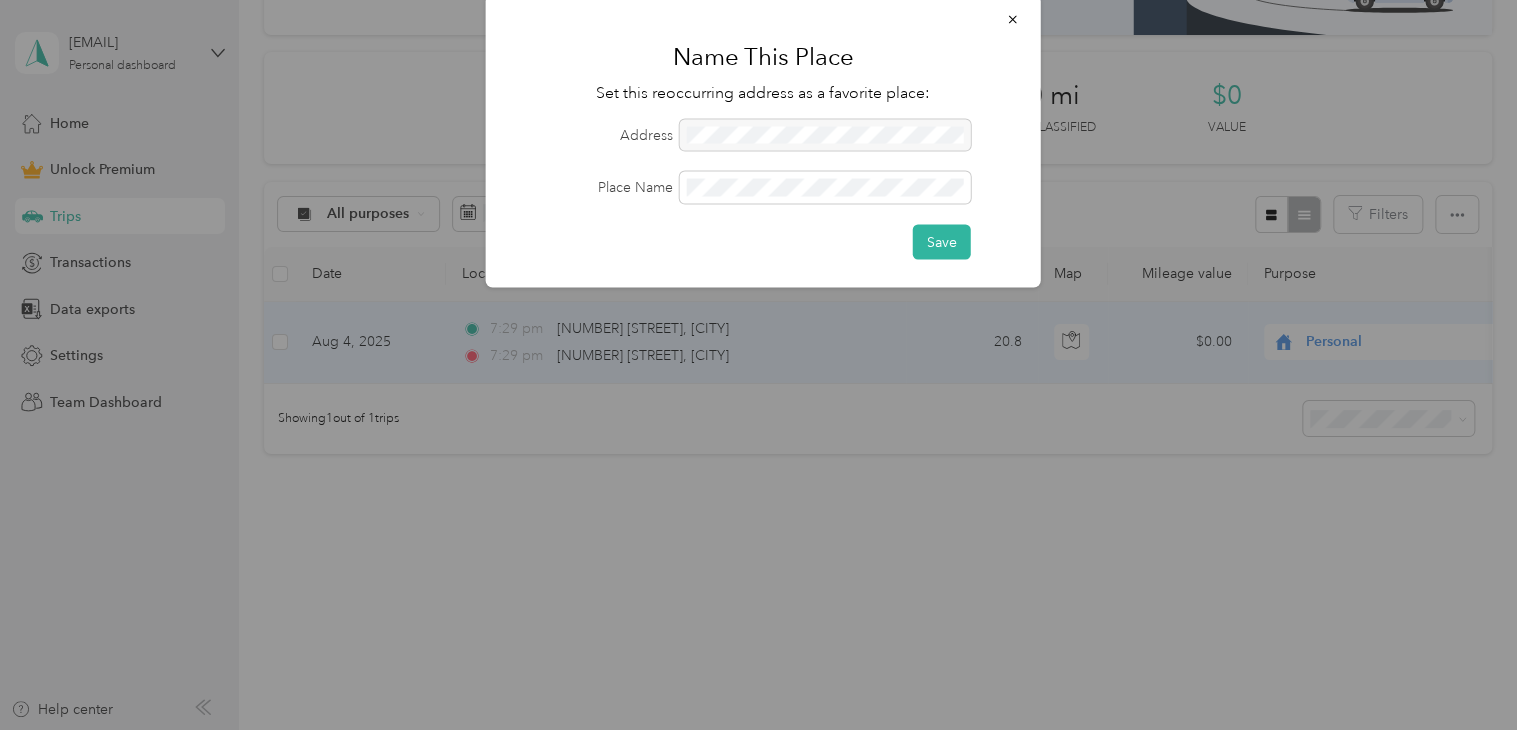 click at bounding box center [763, 365] 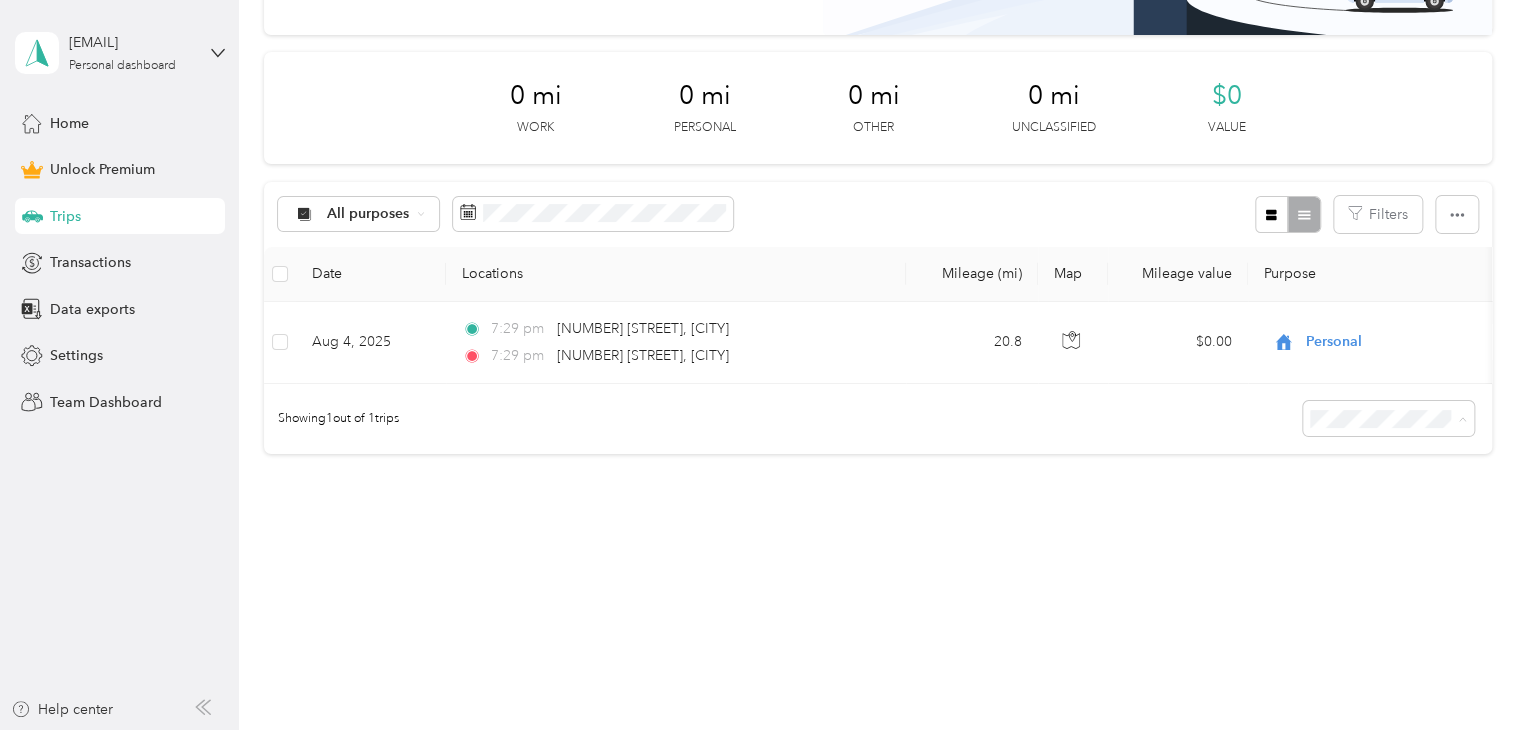 drag, startPoint x: 1210, startPoint y: 445, endPoint x: 1228, endPoint y: 413, distance: 36.71512 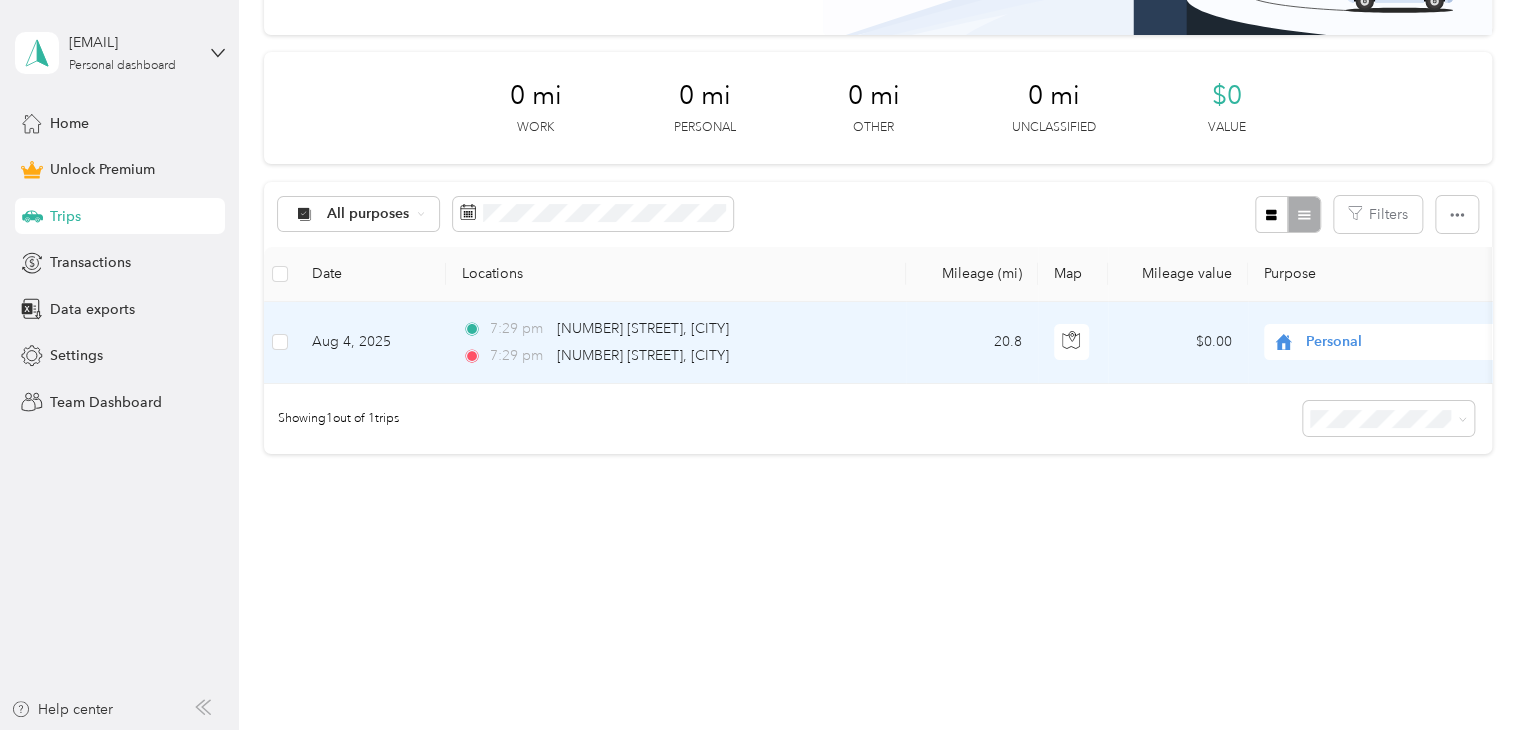 click on "Personal" at bounding box center [1388, 342] 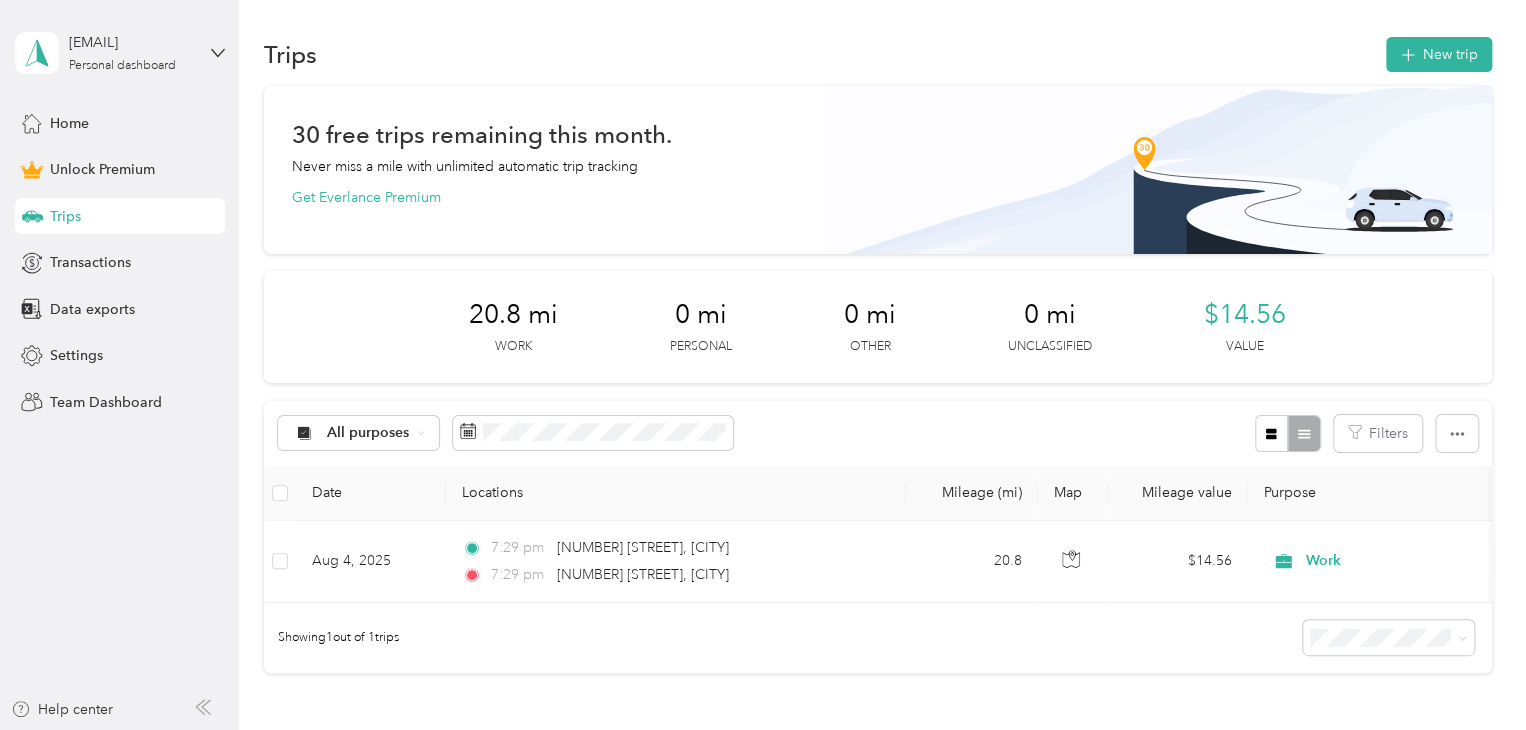 scroll, scrollTop: 0, scrollLeft: 0, axis: both 